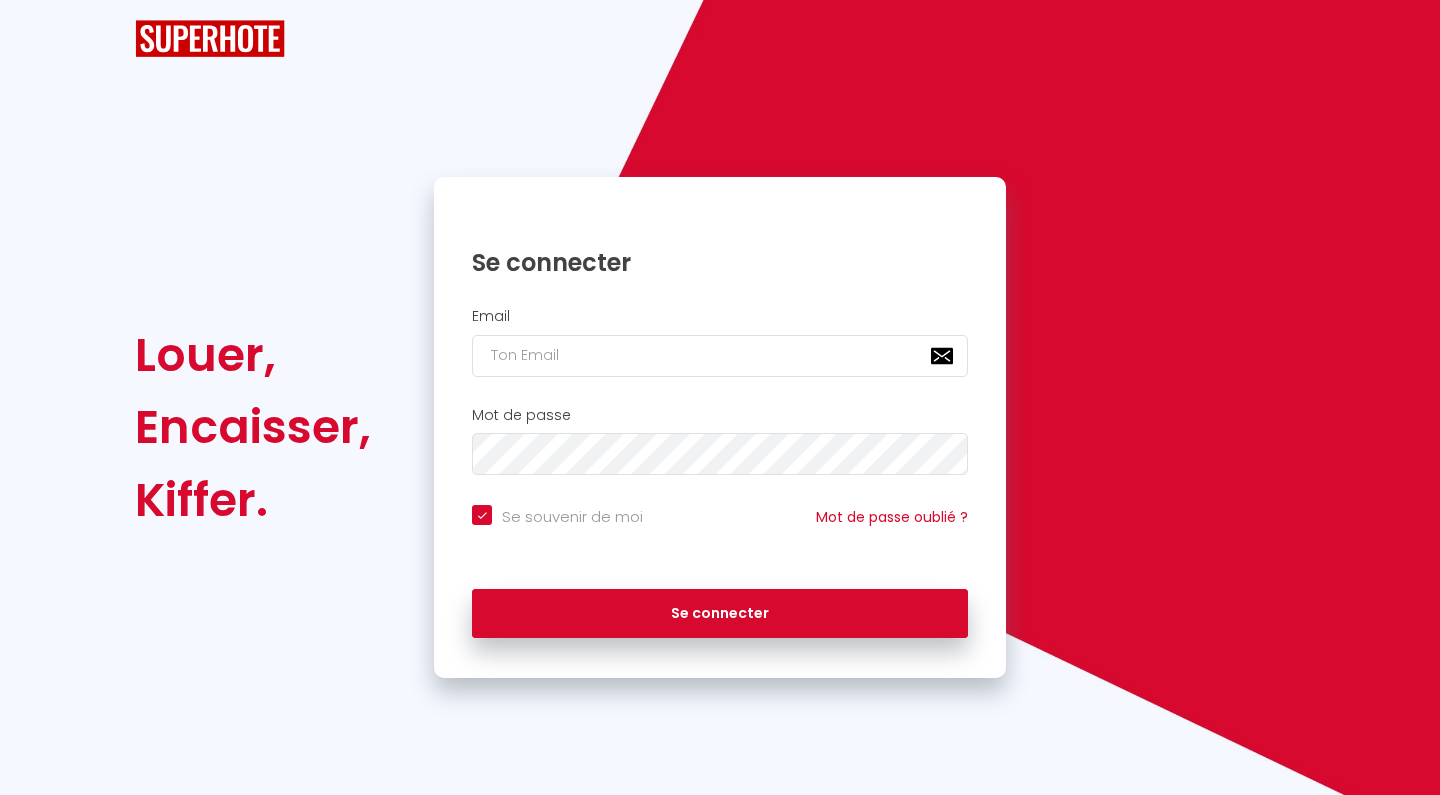 scroll, scrollTop: 0, scrollLeft: 0, axis: both 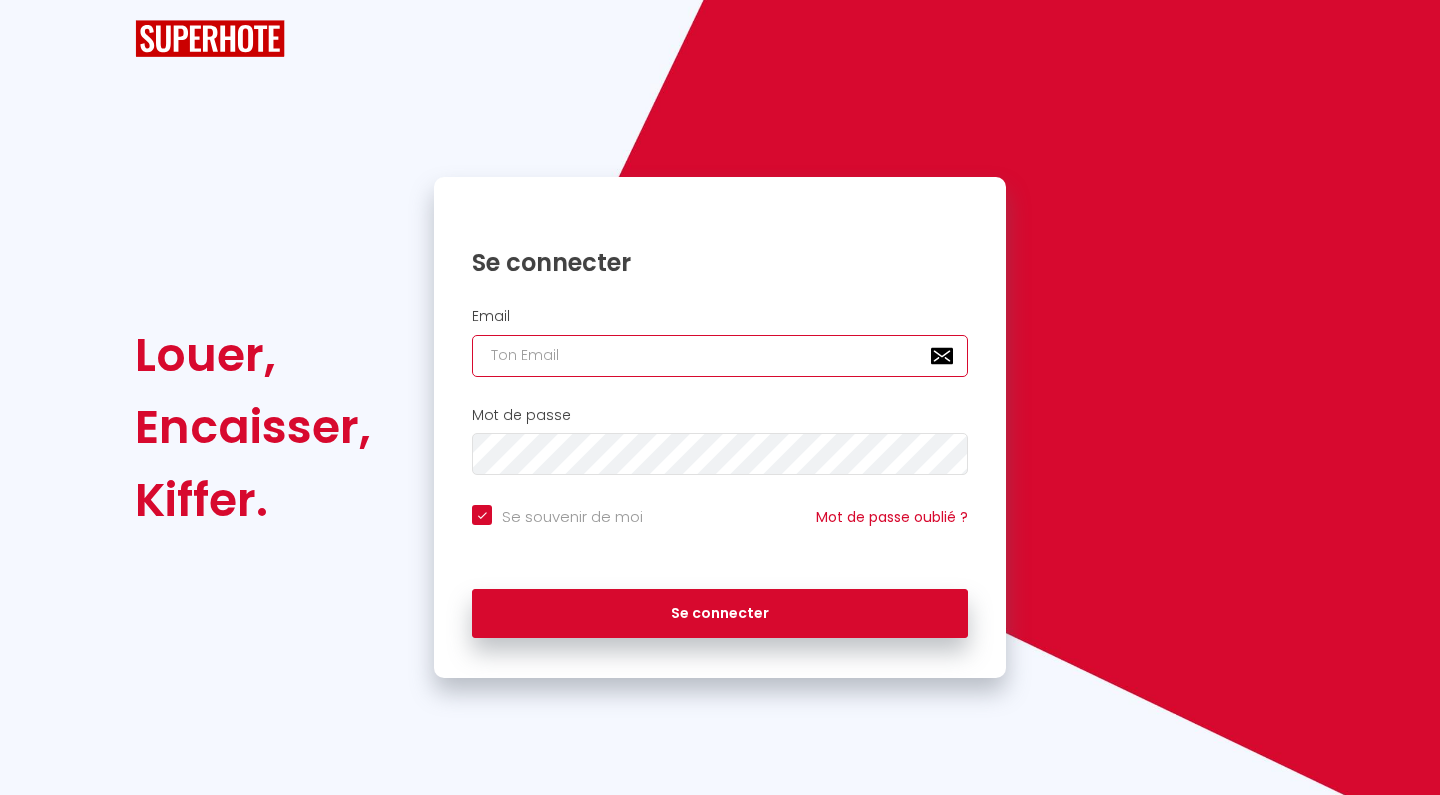 type on "[EMAIL_ADDRESS][DOMAIN_NAME]" 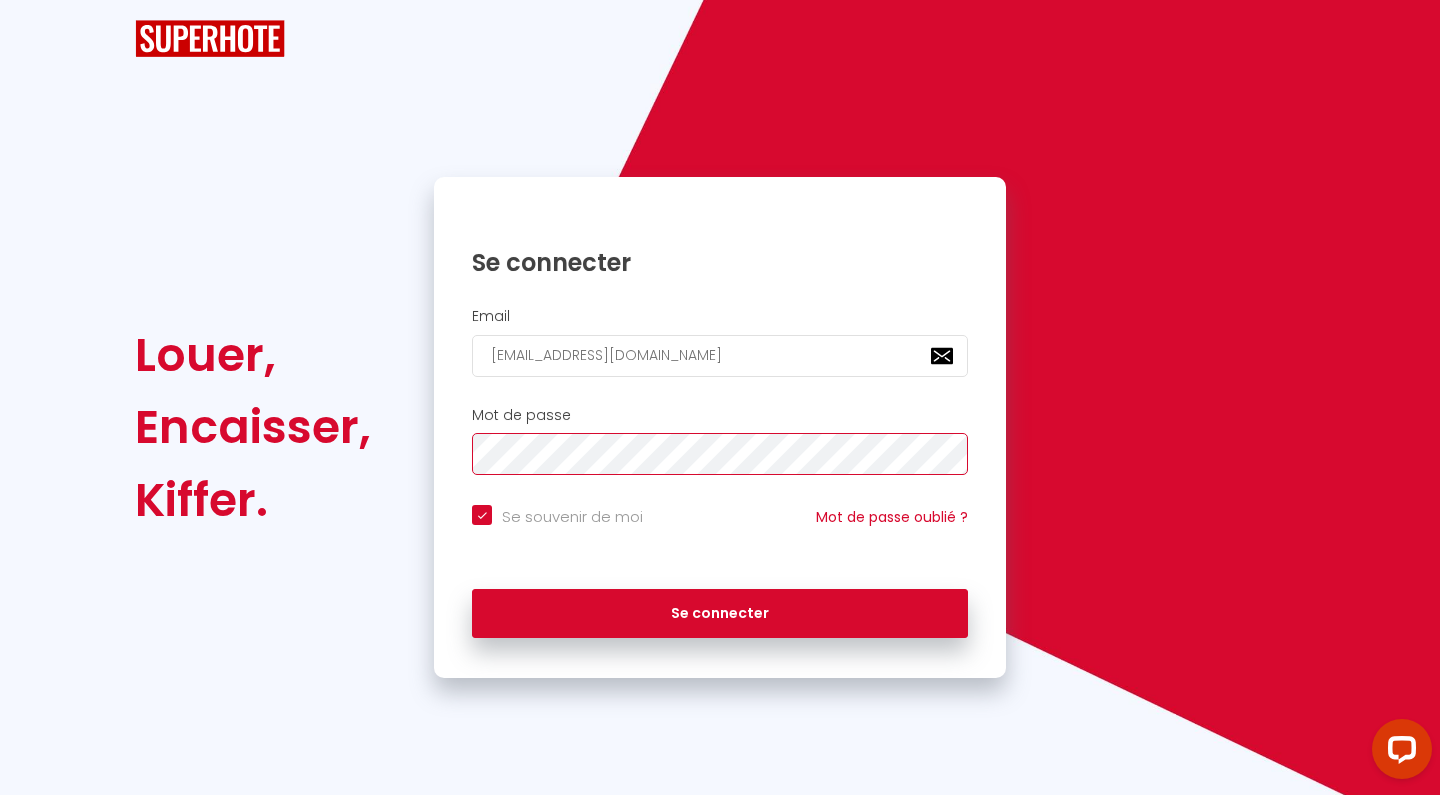 scroll, scrollTop: 0, scrollLeft: 0, axis: both 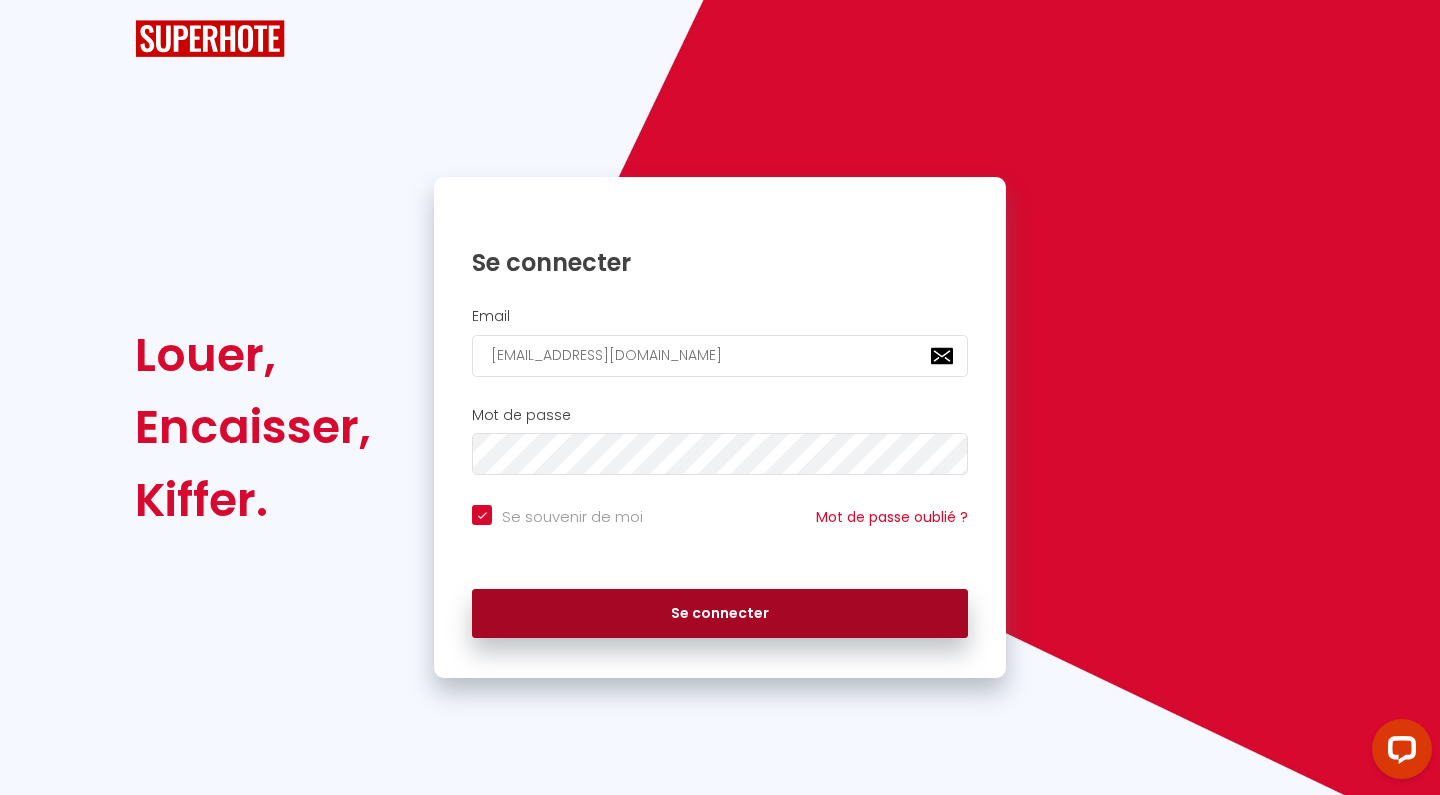click on "Se connecter" at bounding box center (720, 614) 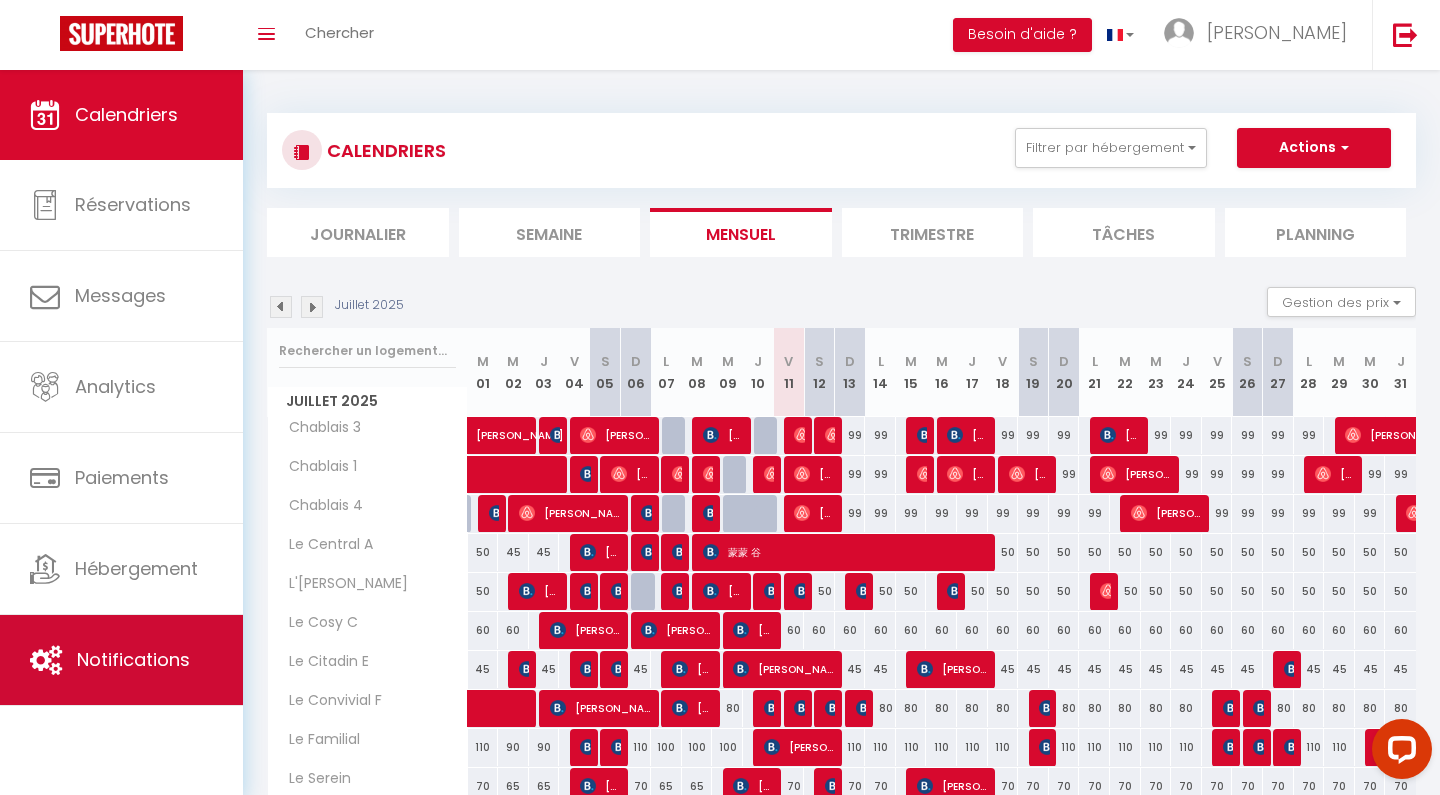 click on "Notifications" at bounding box center [133, 659] 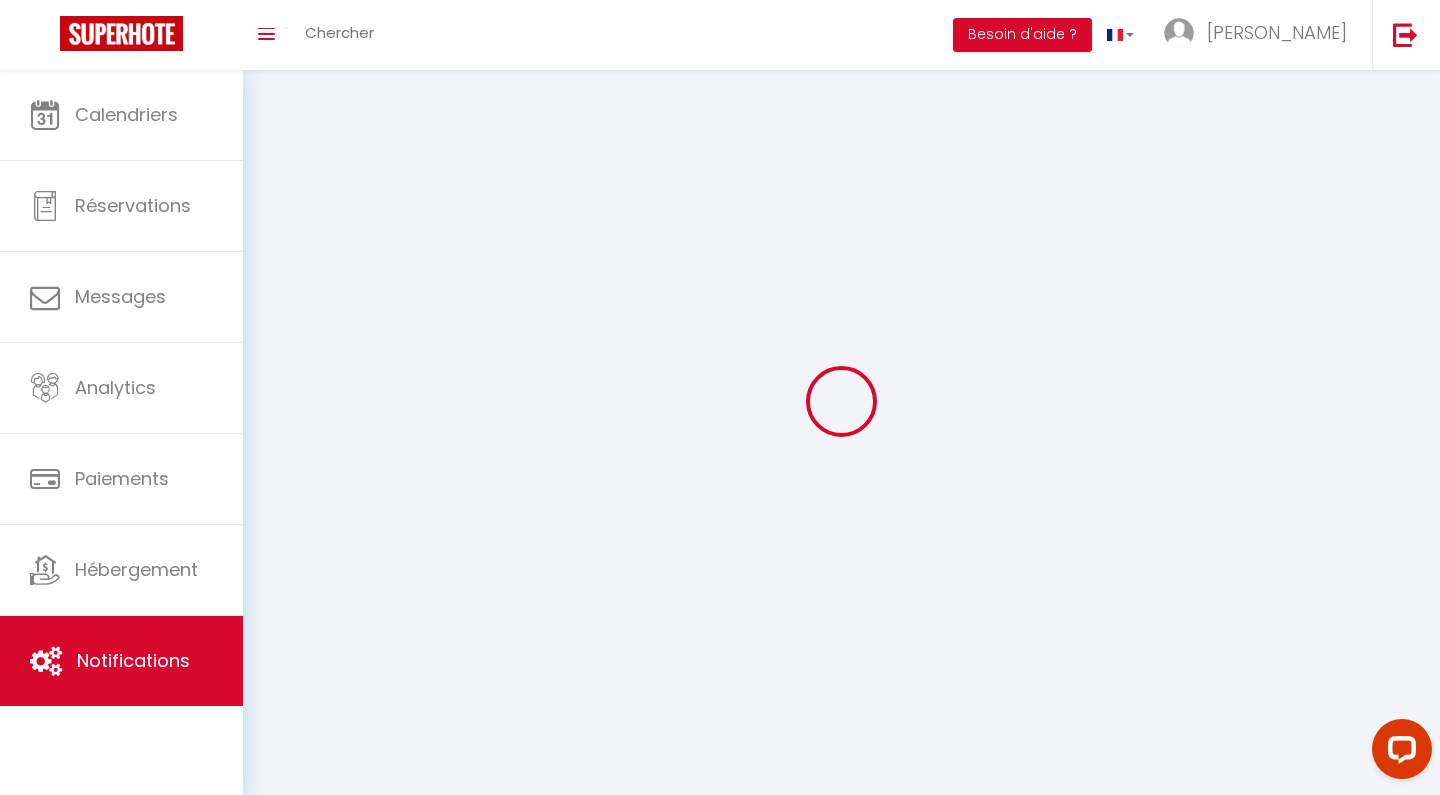 select 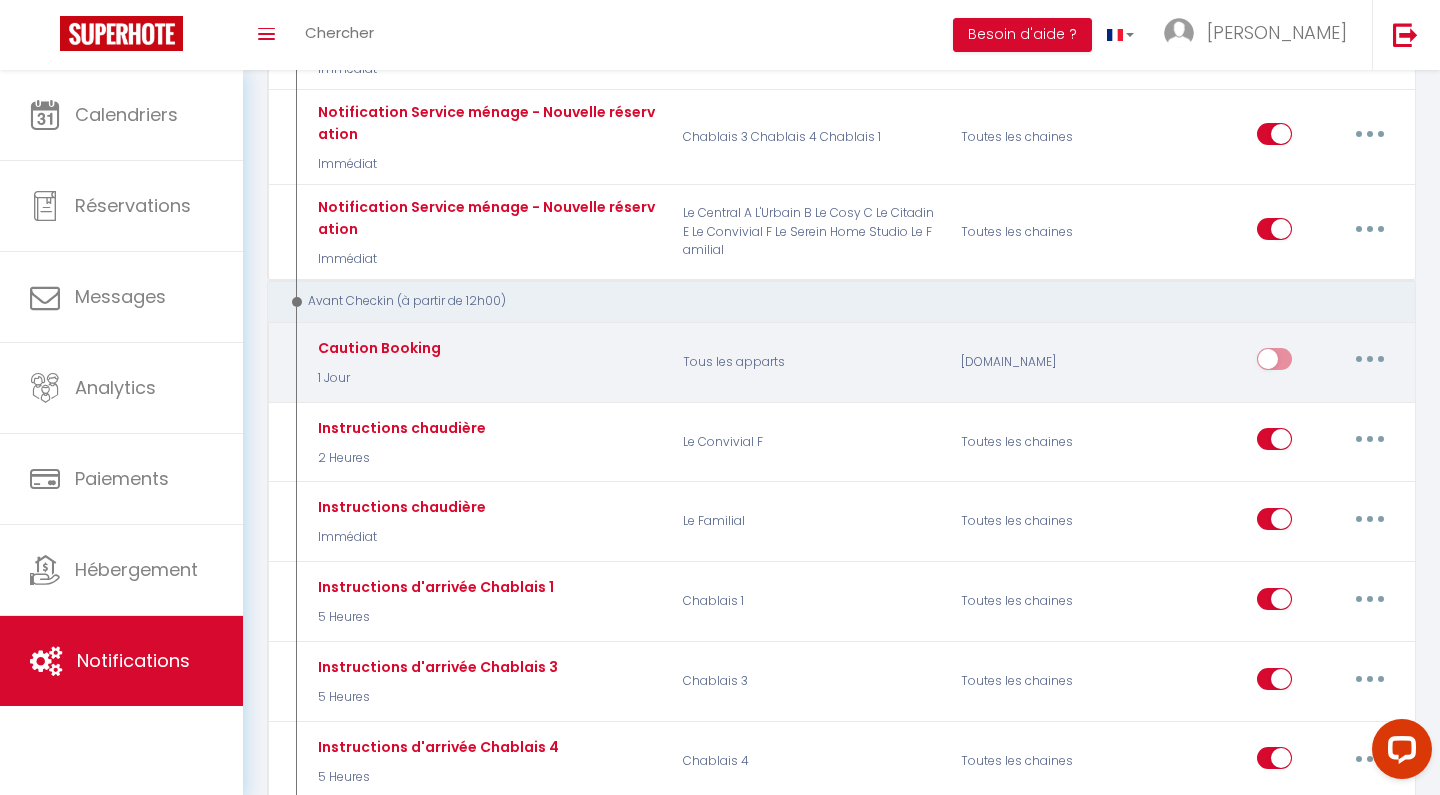 scroll, scrollTop: 525, scrollLeft: 0, axis: vertical 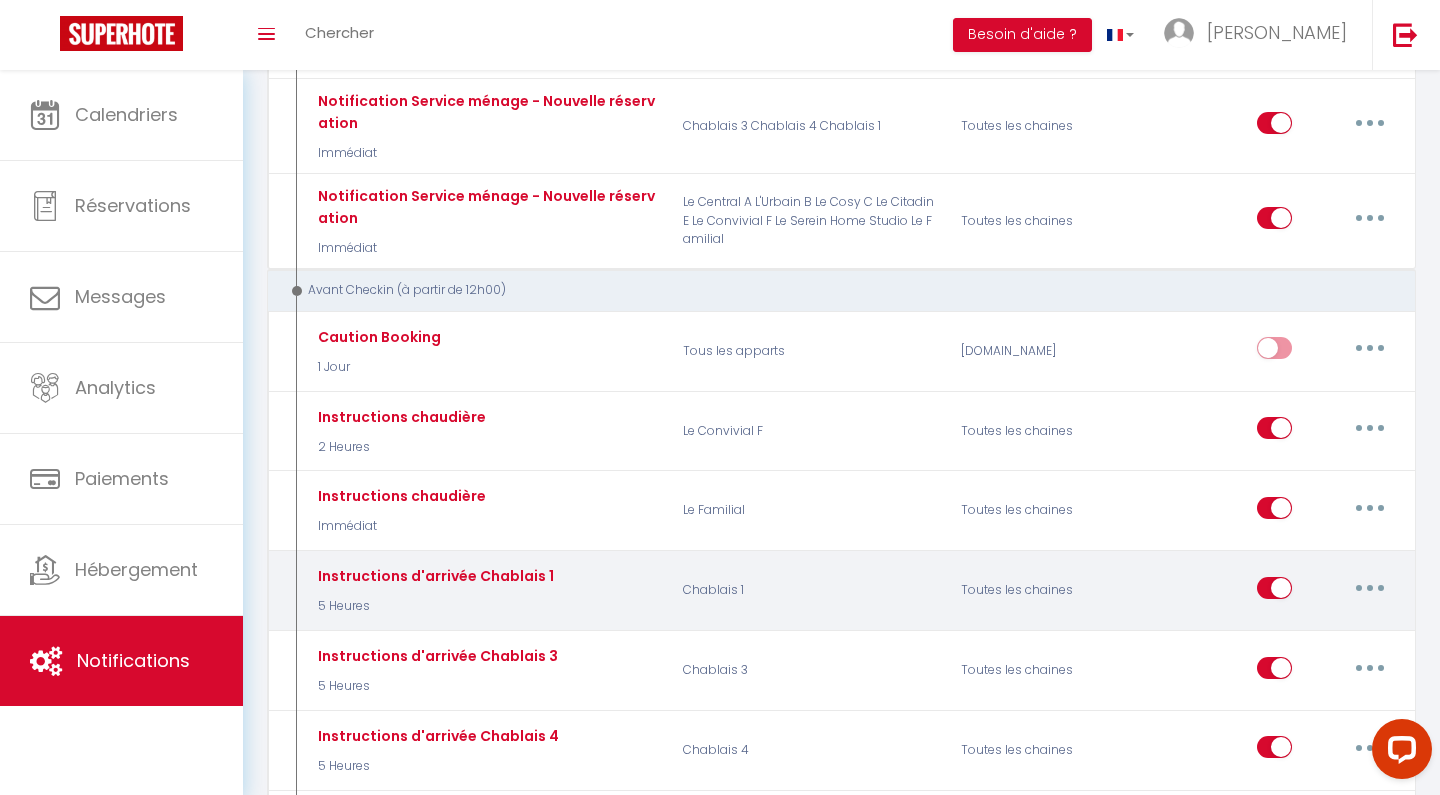 click at bounding box center (1370, 588) 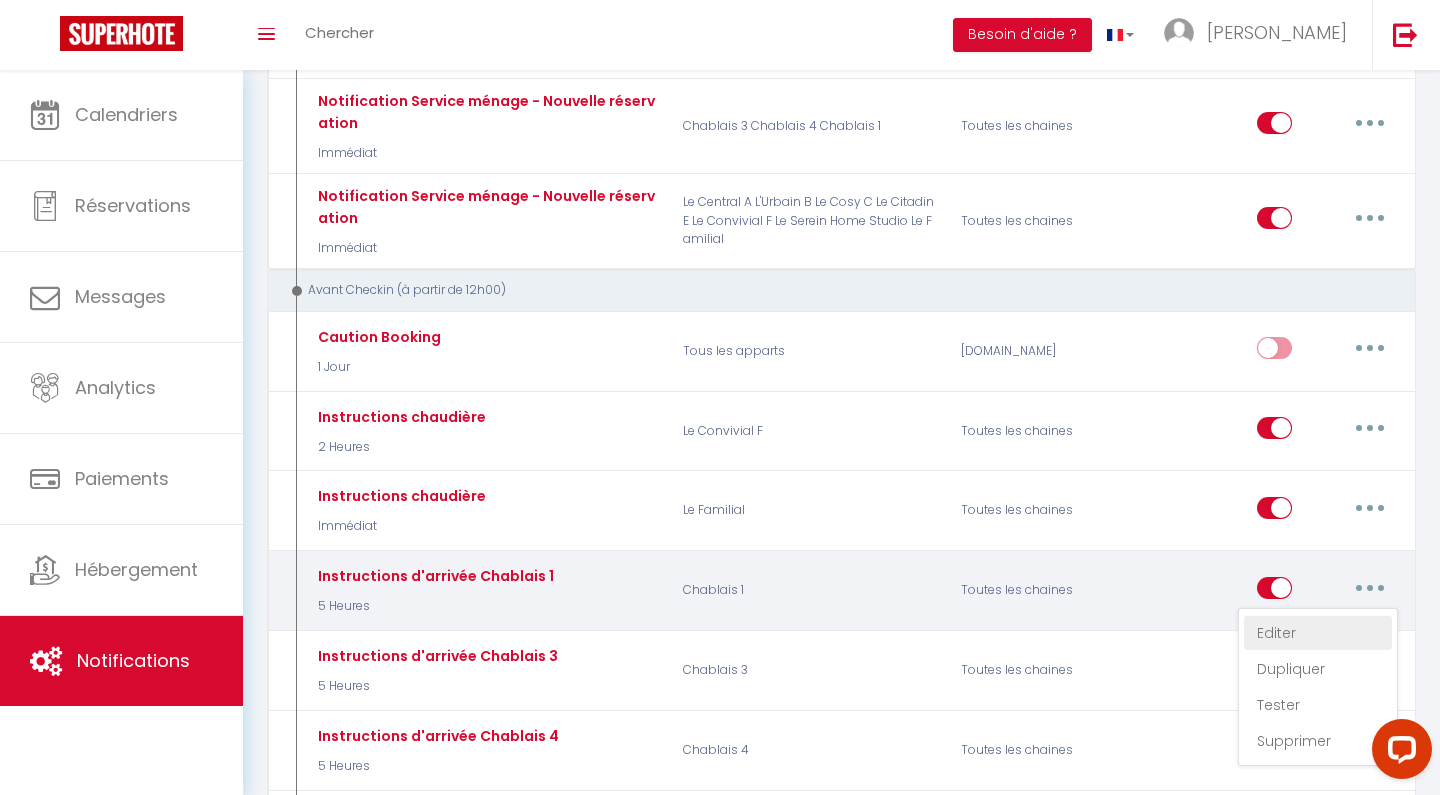 click on "Editer" at bounding box center (1318, 633) 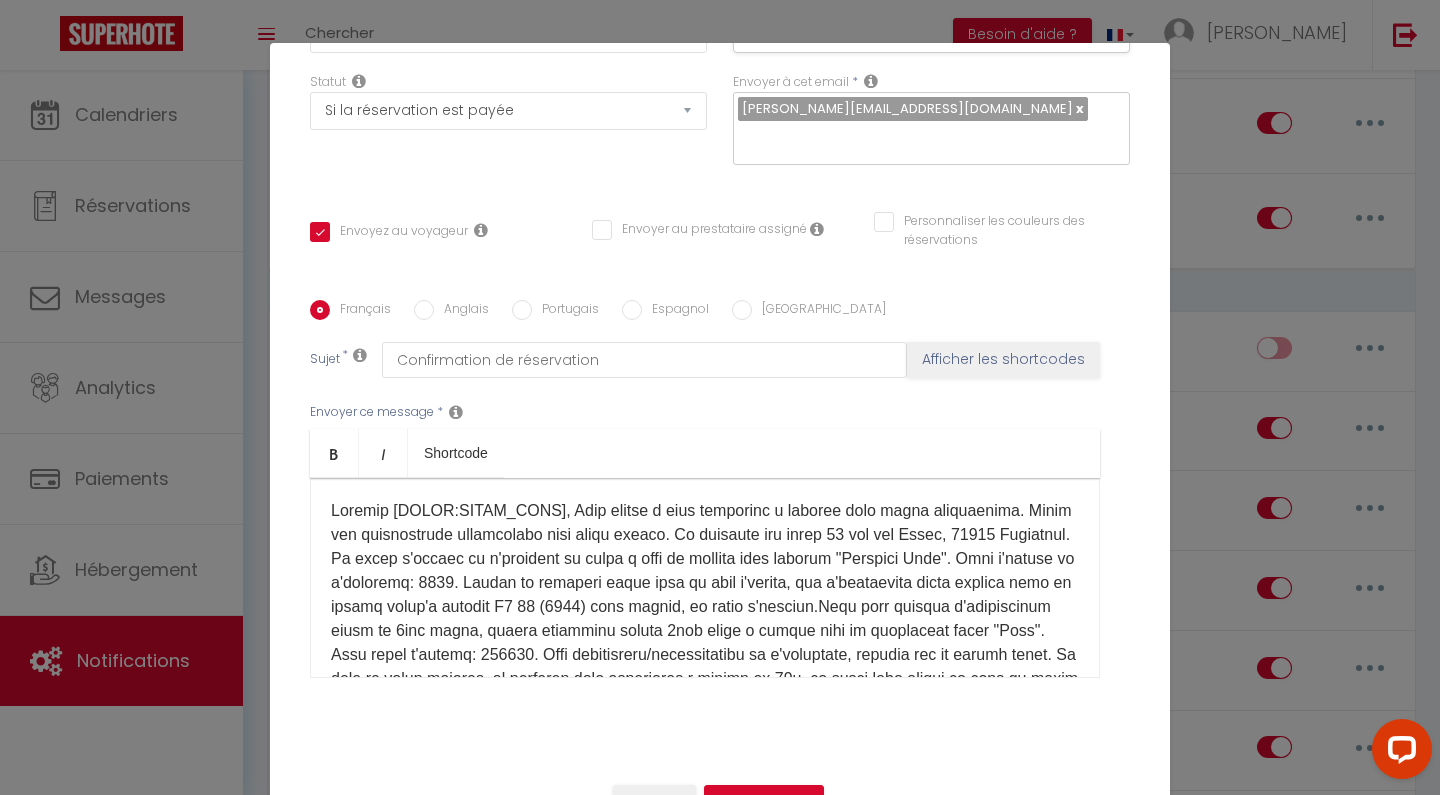 scroll, scrollTop: 296, scrollLeft: 0, axis: vertical 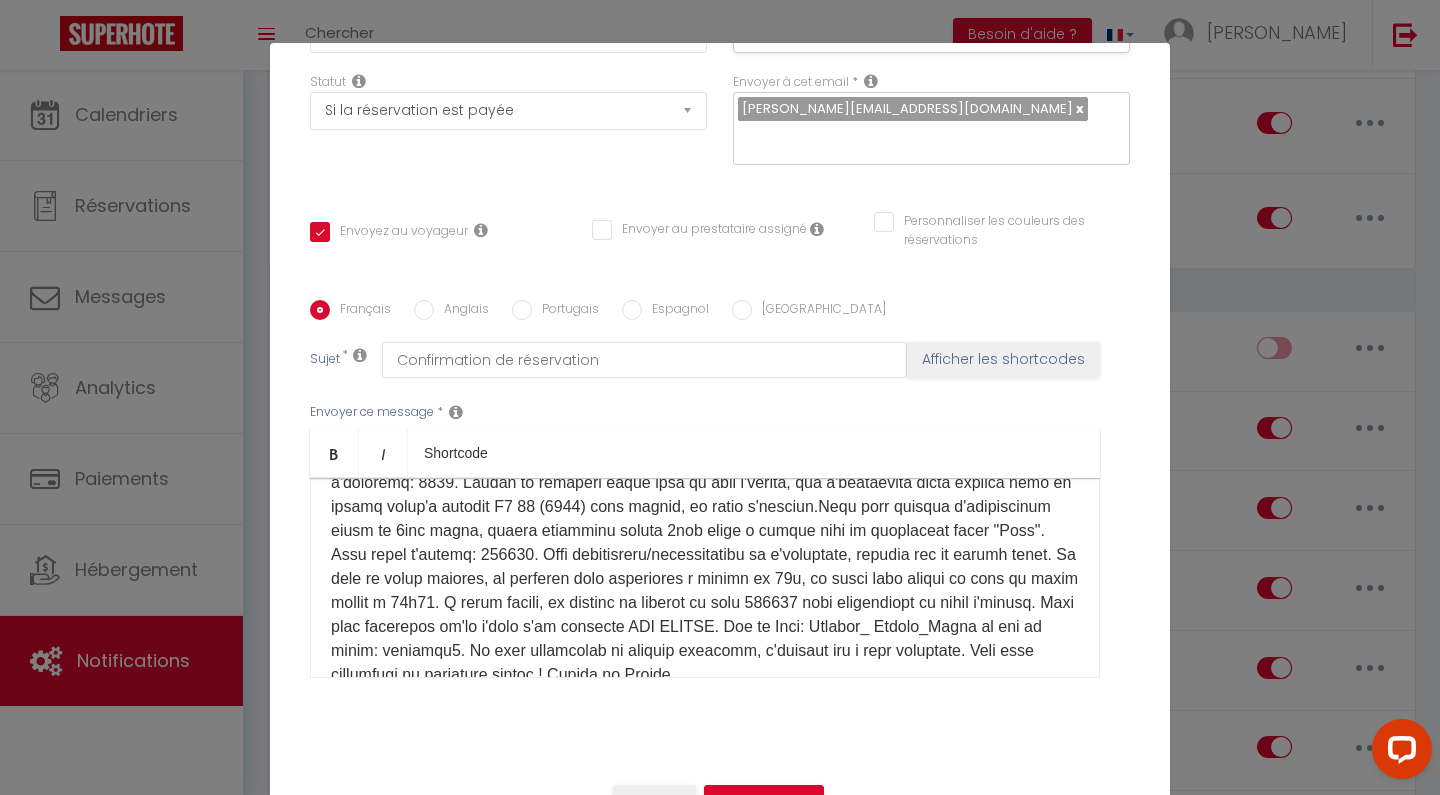 click at bounding box center (705, 543) 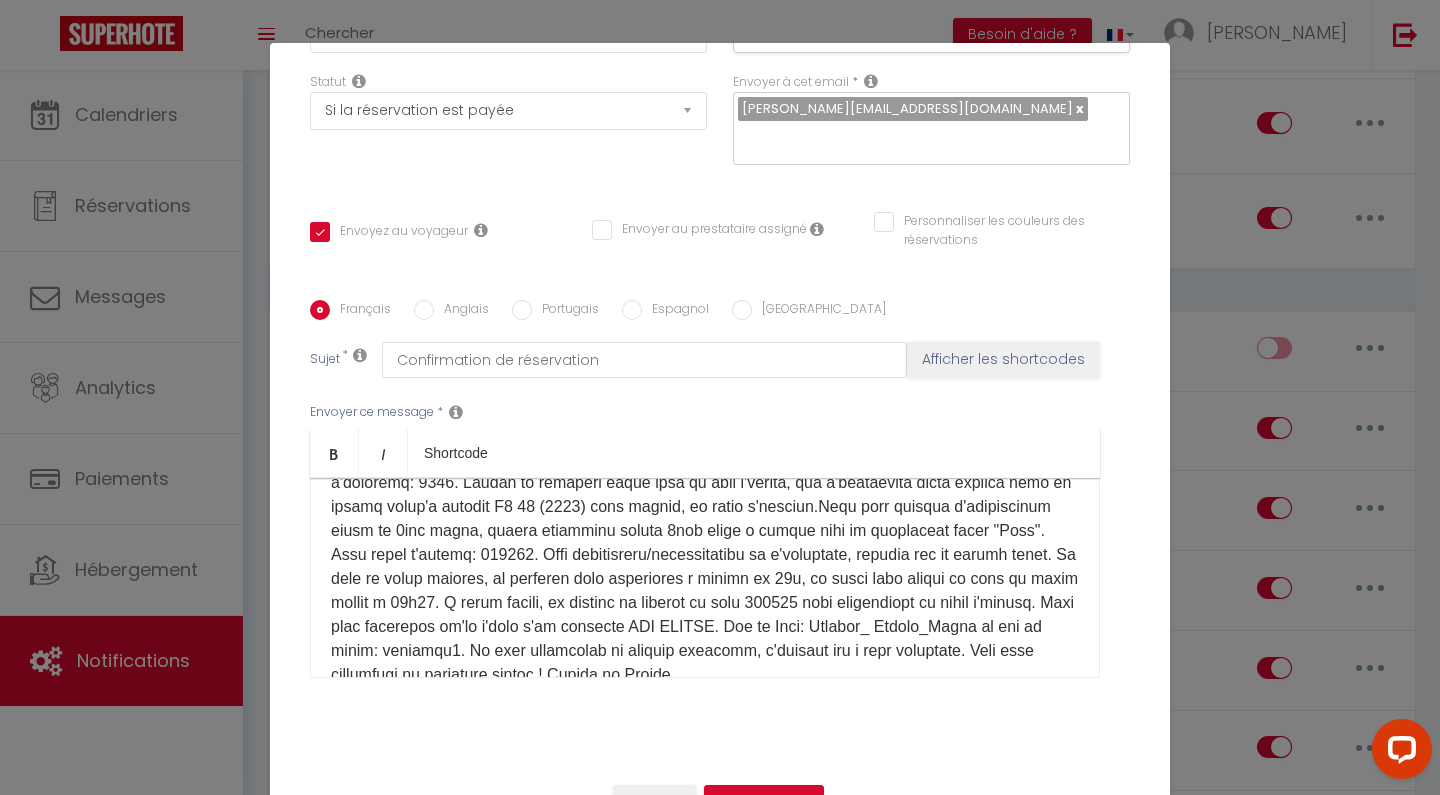 click at bounding box center [705, 543] 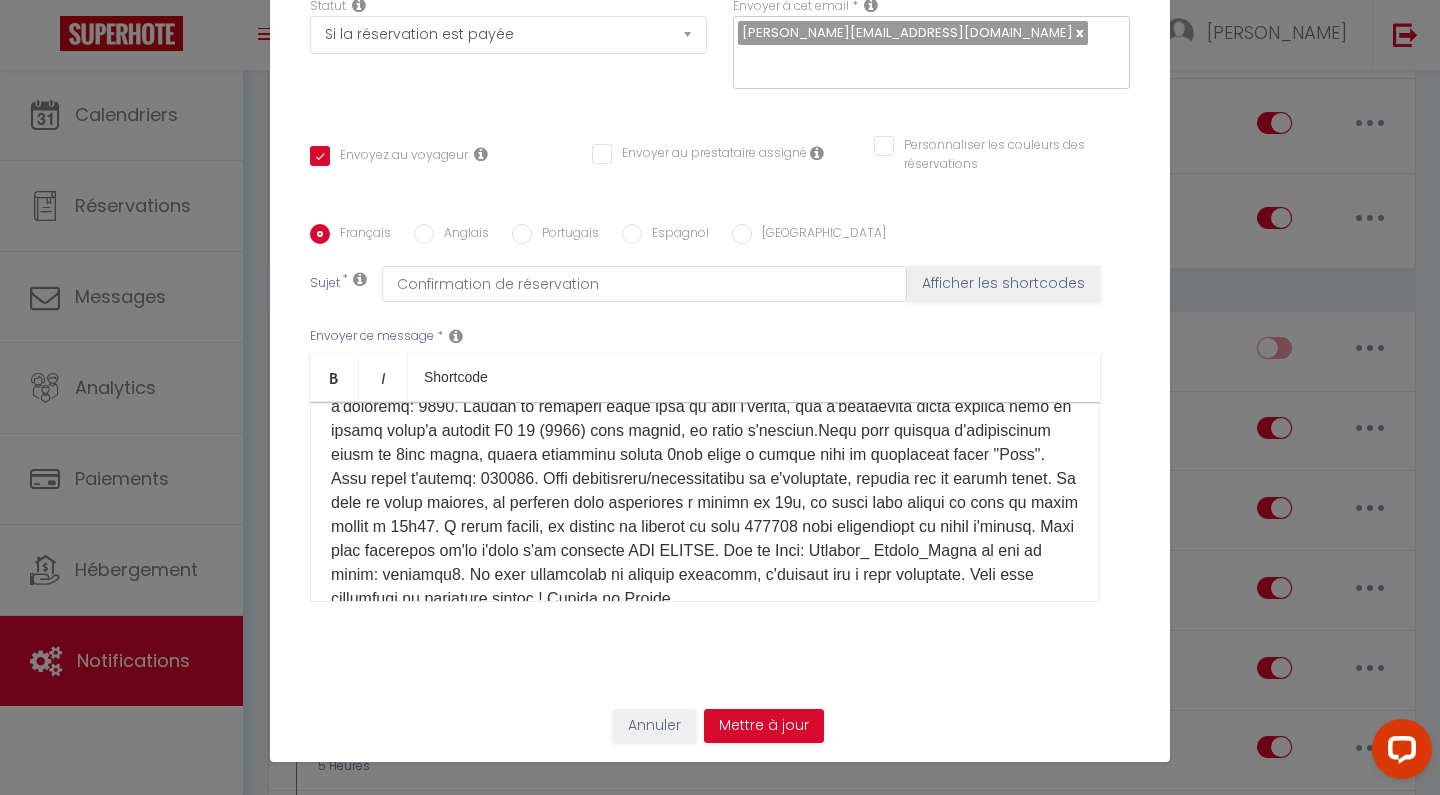 scroll, scrollTop: 82, scrollLeft: 0, axis: vertical 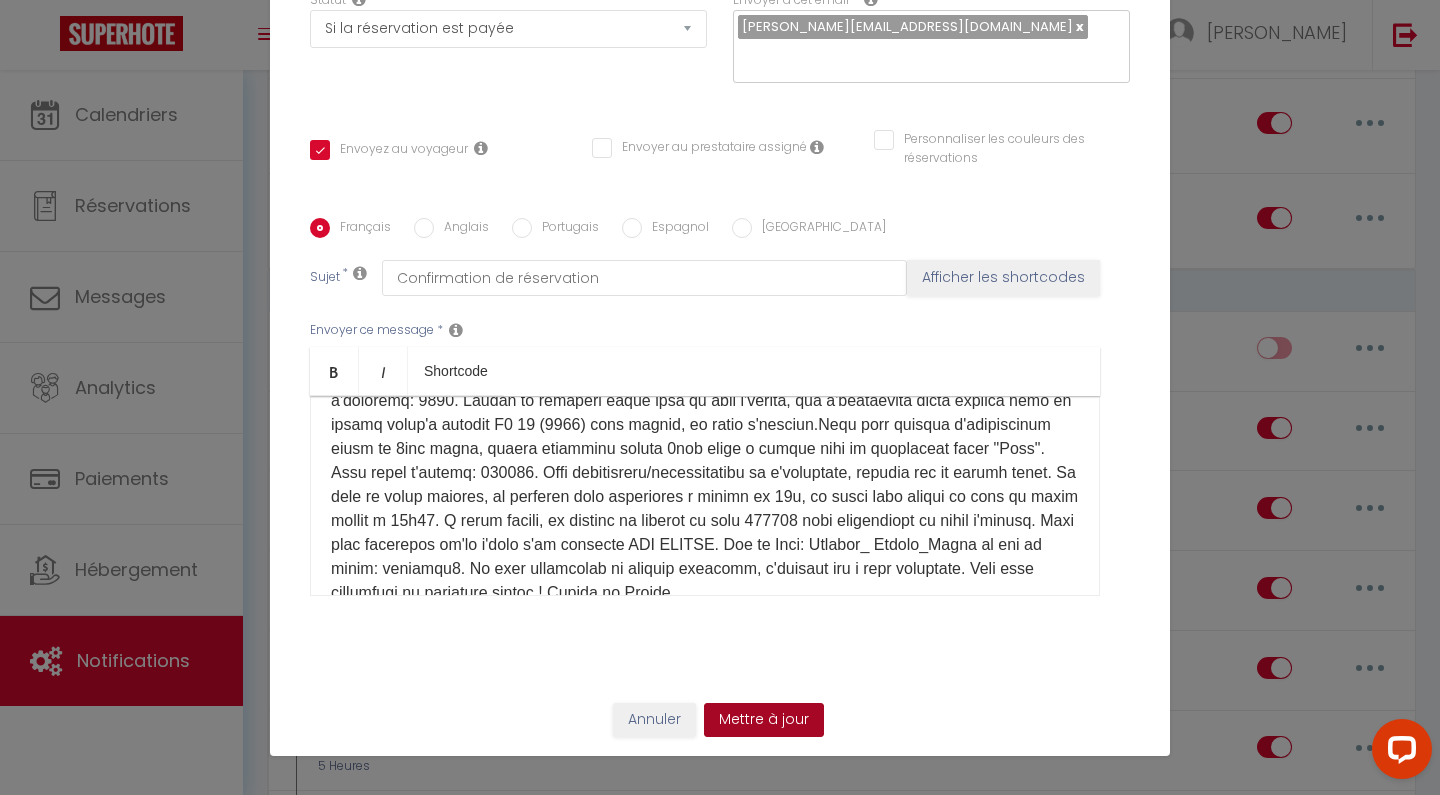 click on "Mettre à jour" at bounding box center [764, 720] 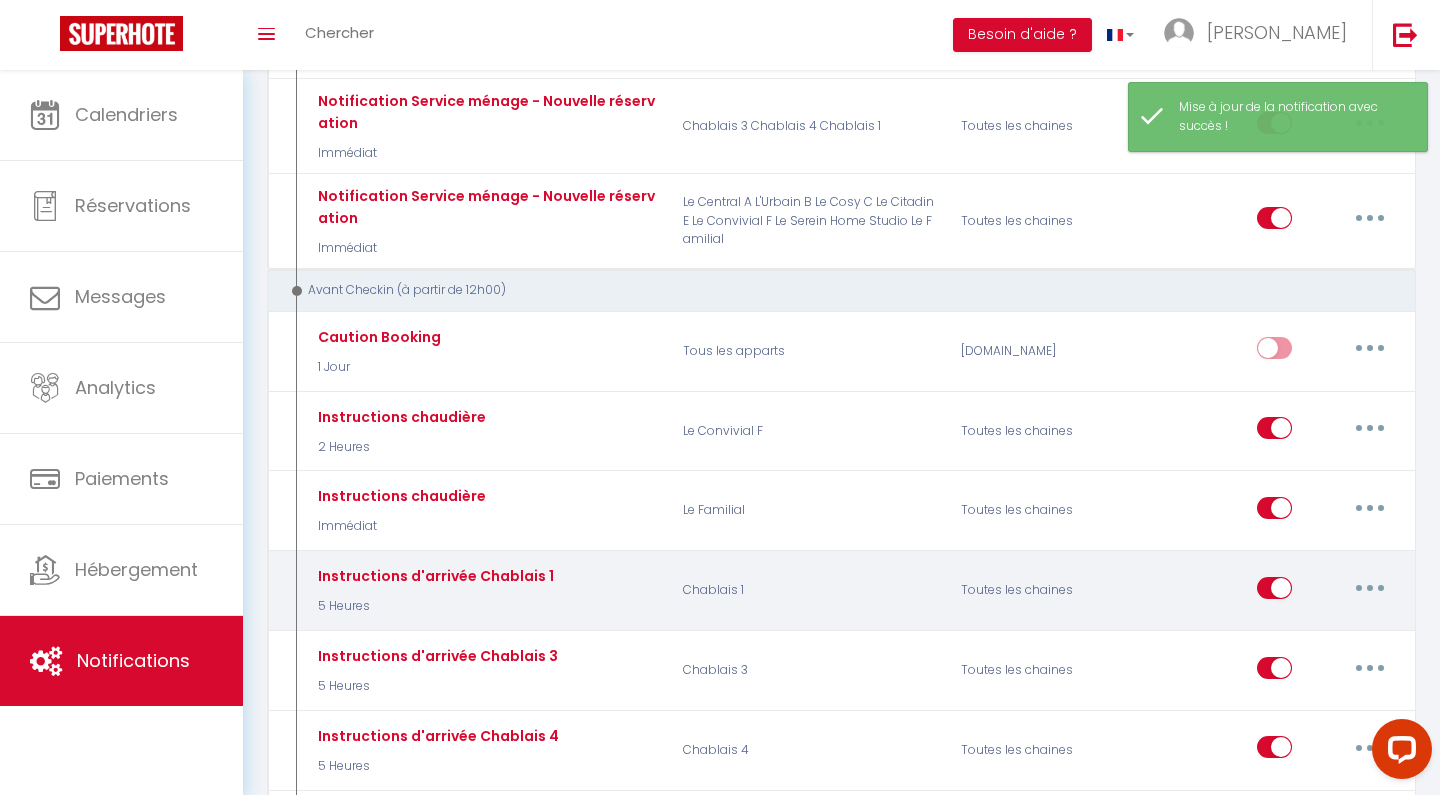 click at bounding box center (1370, 588) 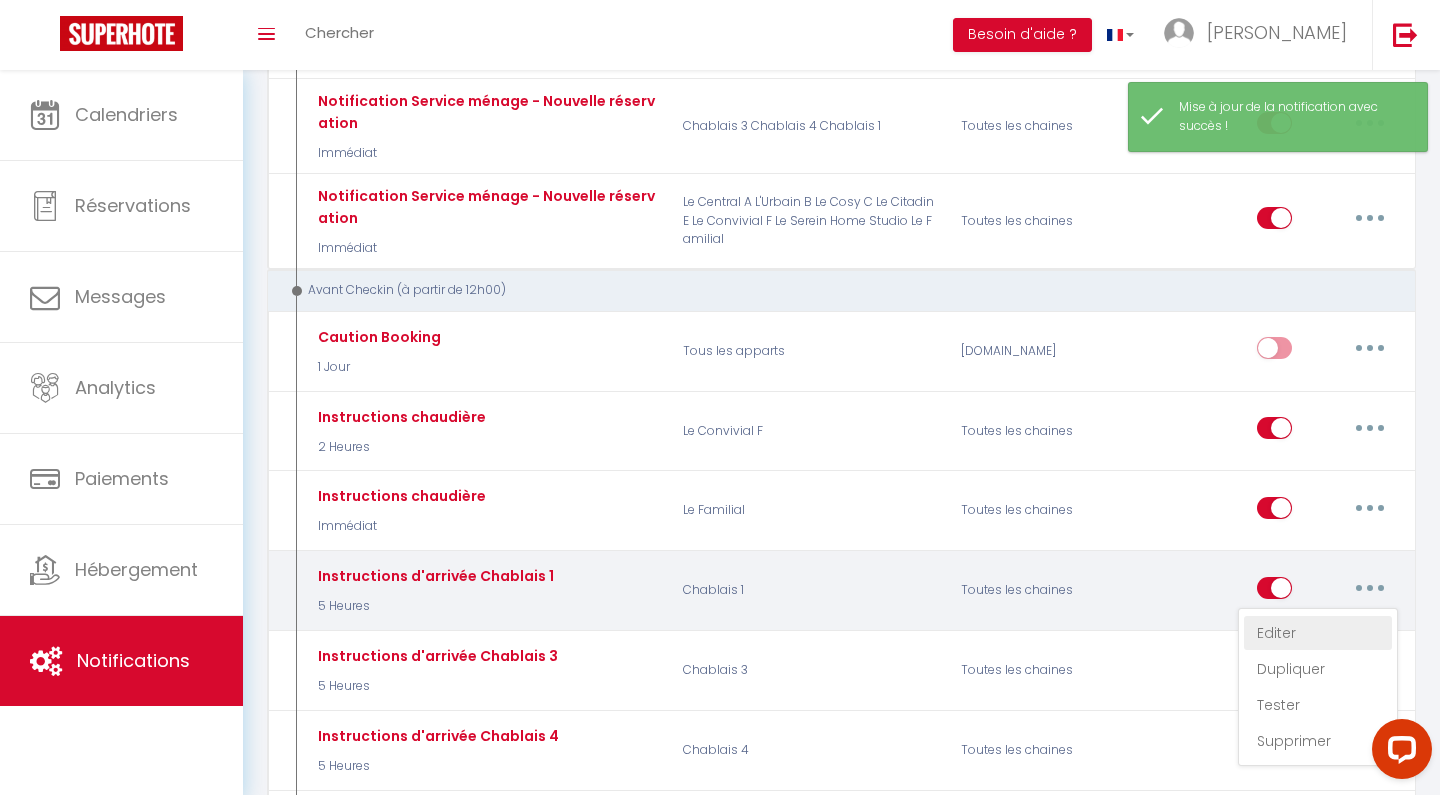 click on "Editer" at bounding box center [1318, 633] 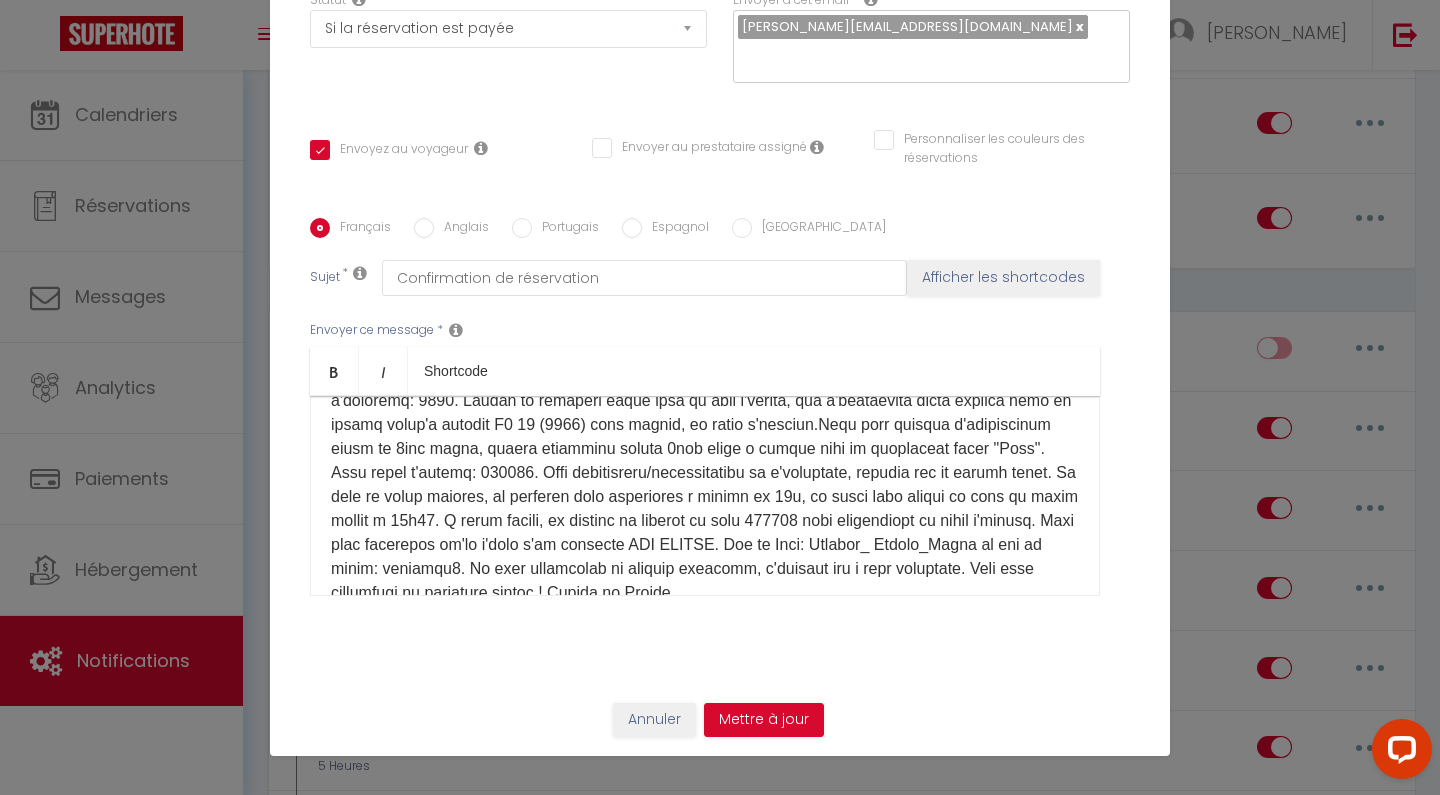 click on "Anglais" at bounding box center [424, 228] 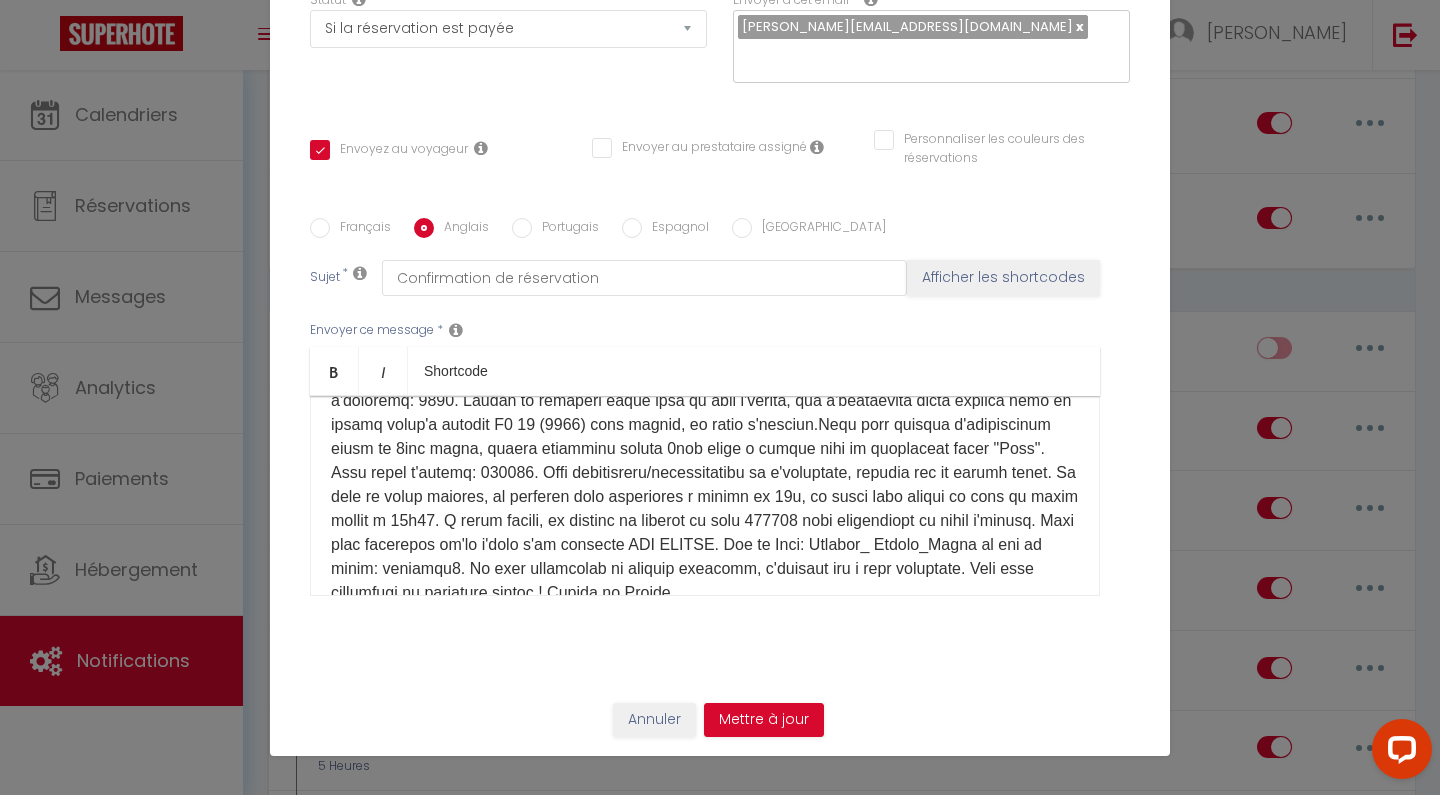 checkbox on "true" 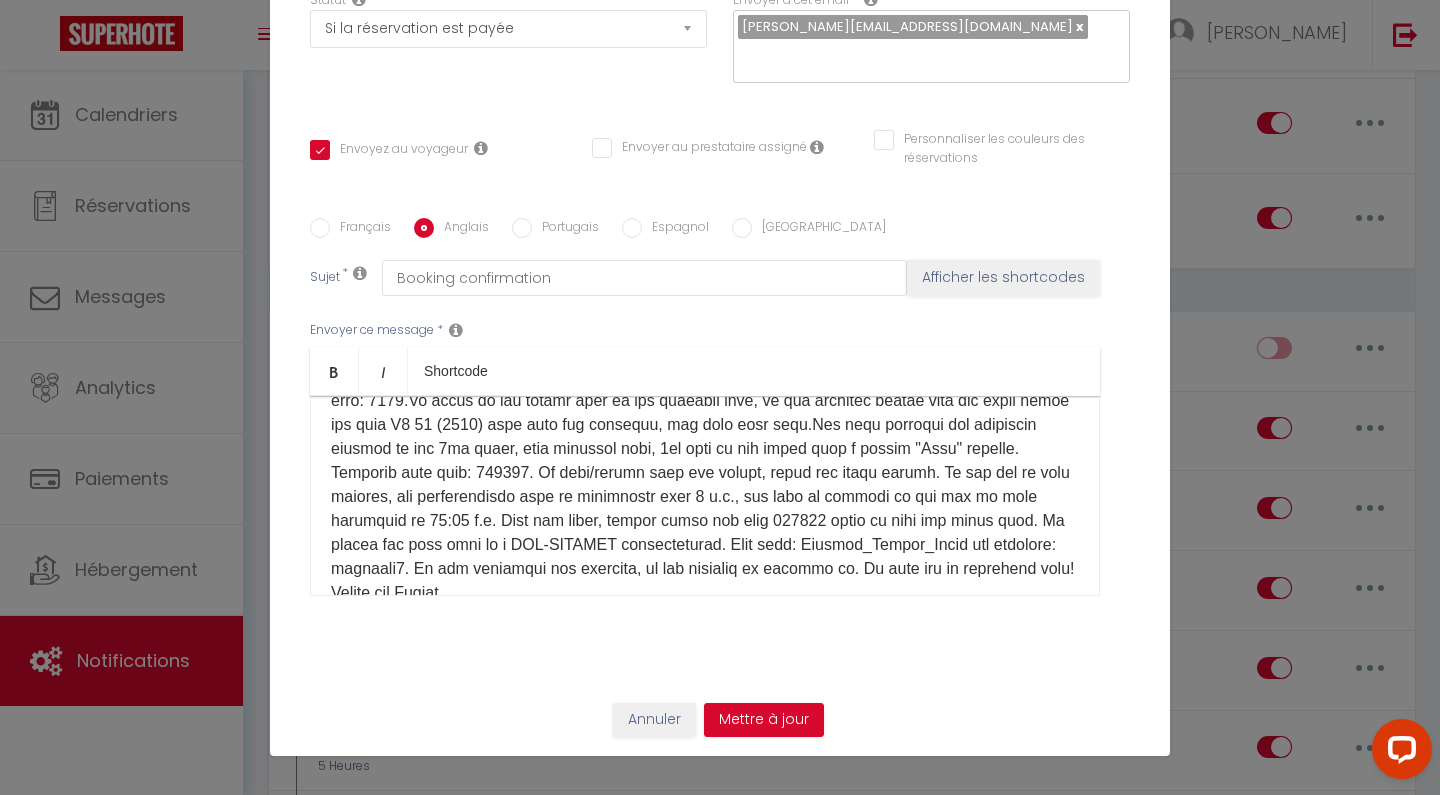 click at bounding box center (705, 461) 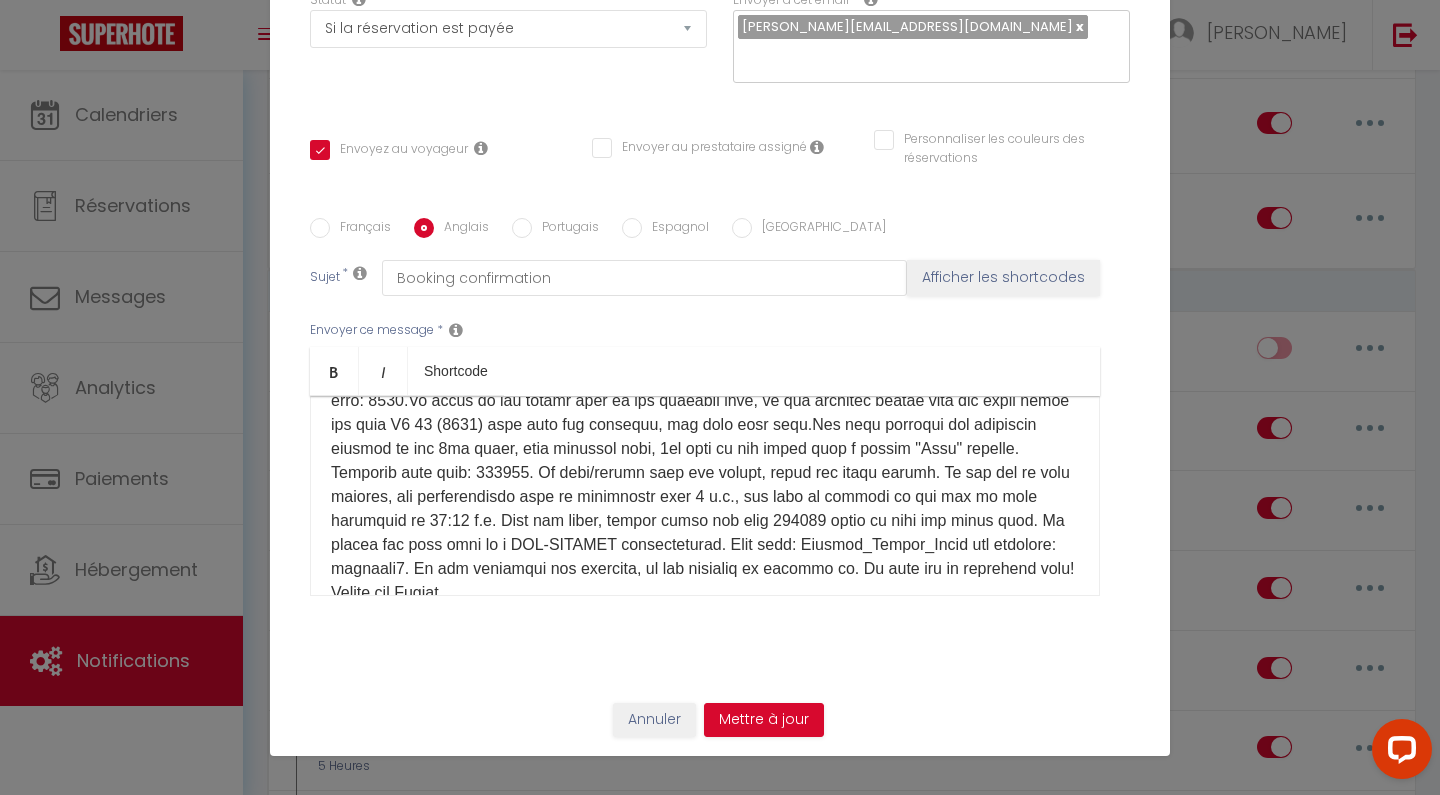 click at bounding box center (705, 461) 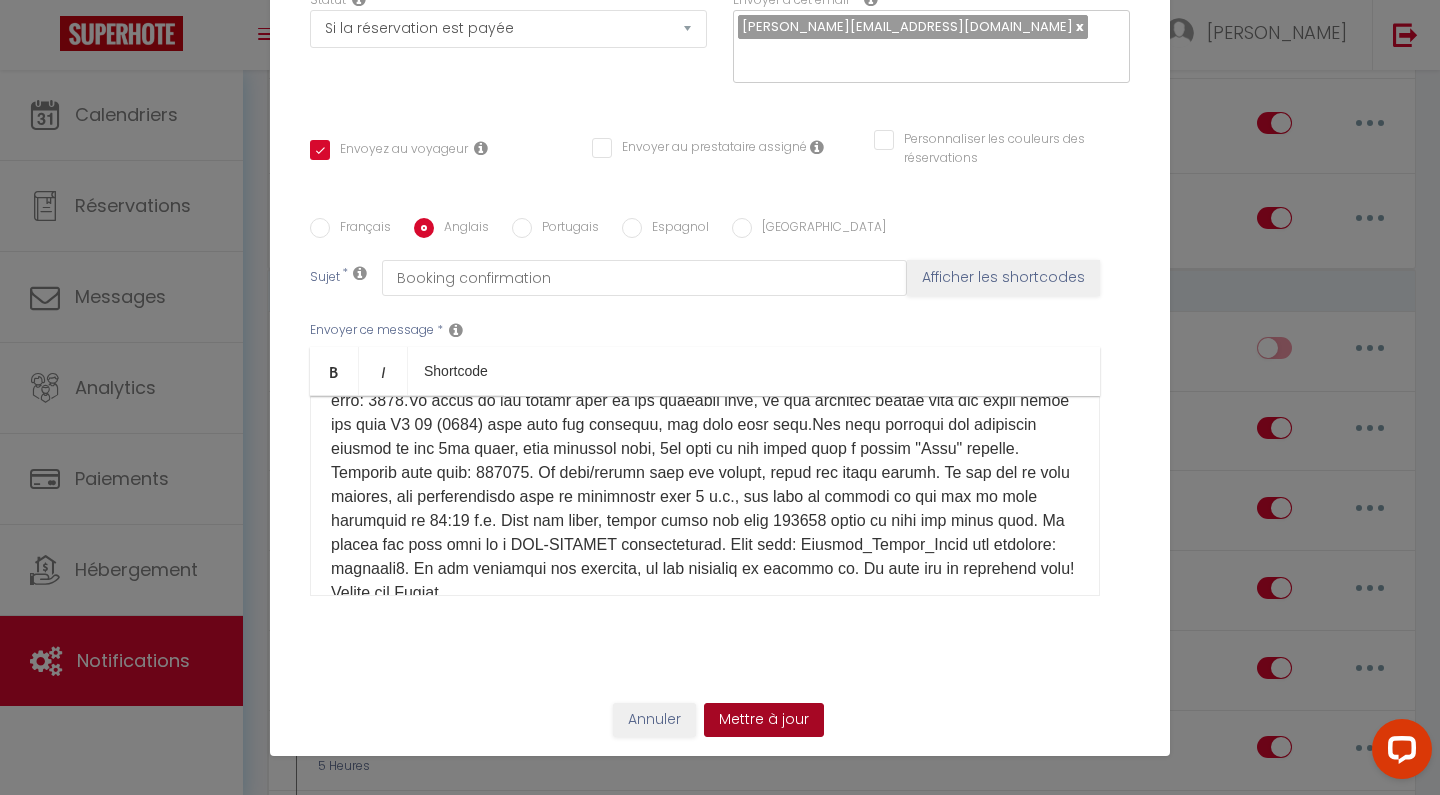 click on "Mettre à jour" at bounding box center (764, 720) 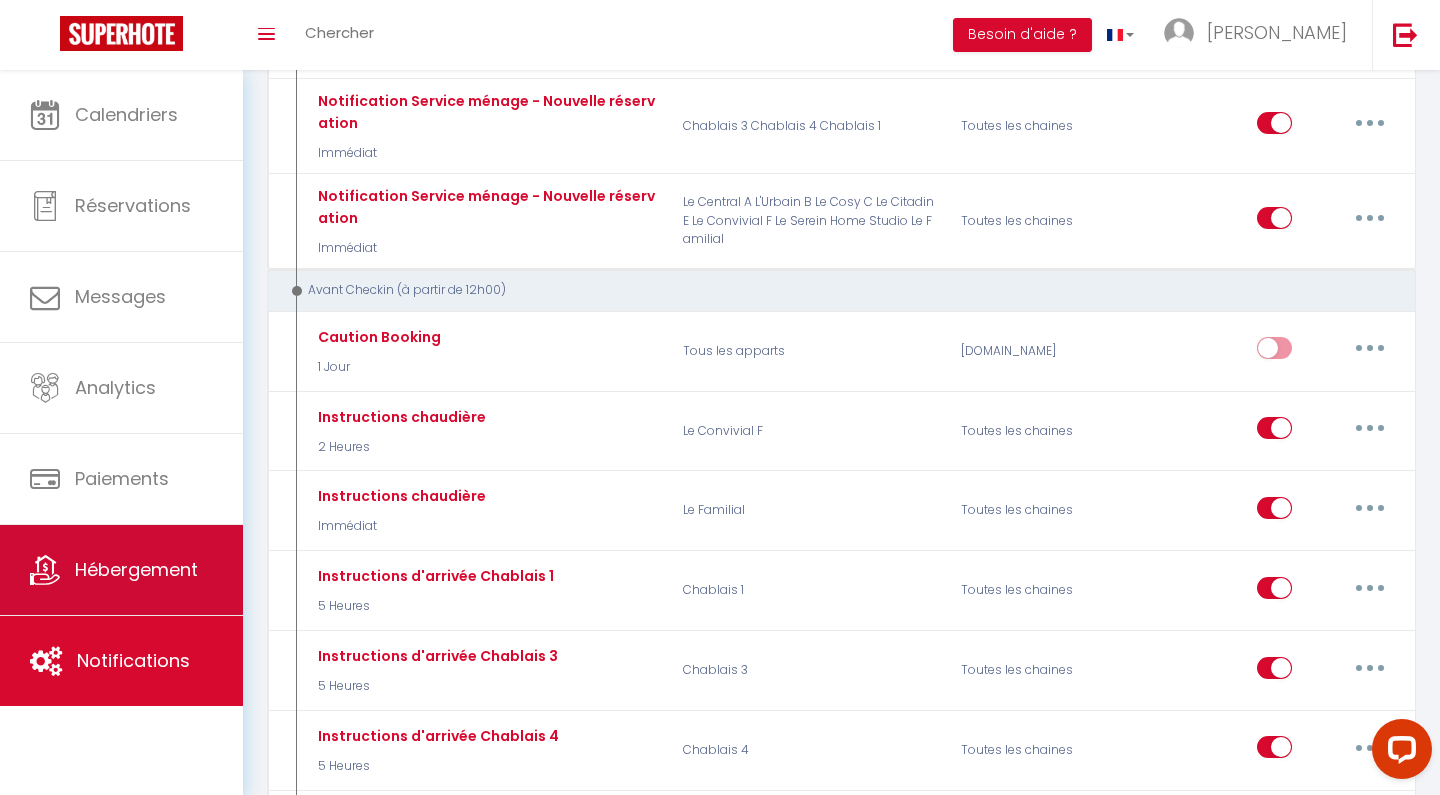 click on "Hébergement" at bounding box center [136, 569] 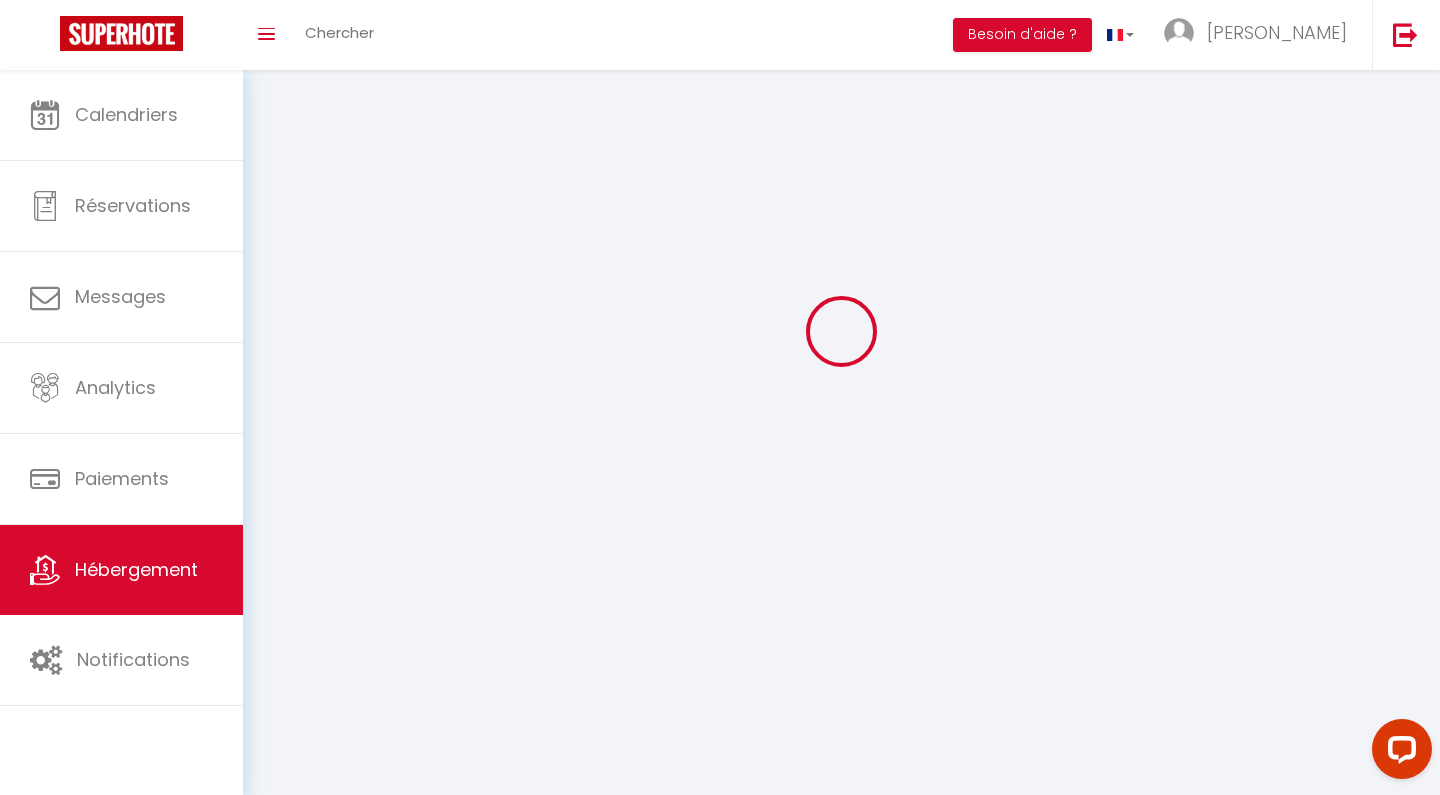scroll, scrollTop: 0, scrollLeft: 0, axis: both 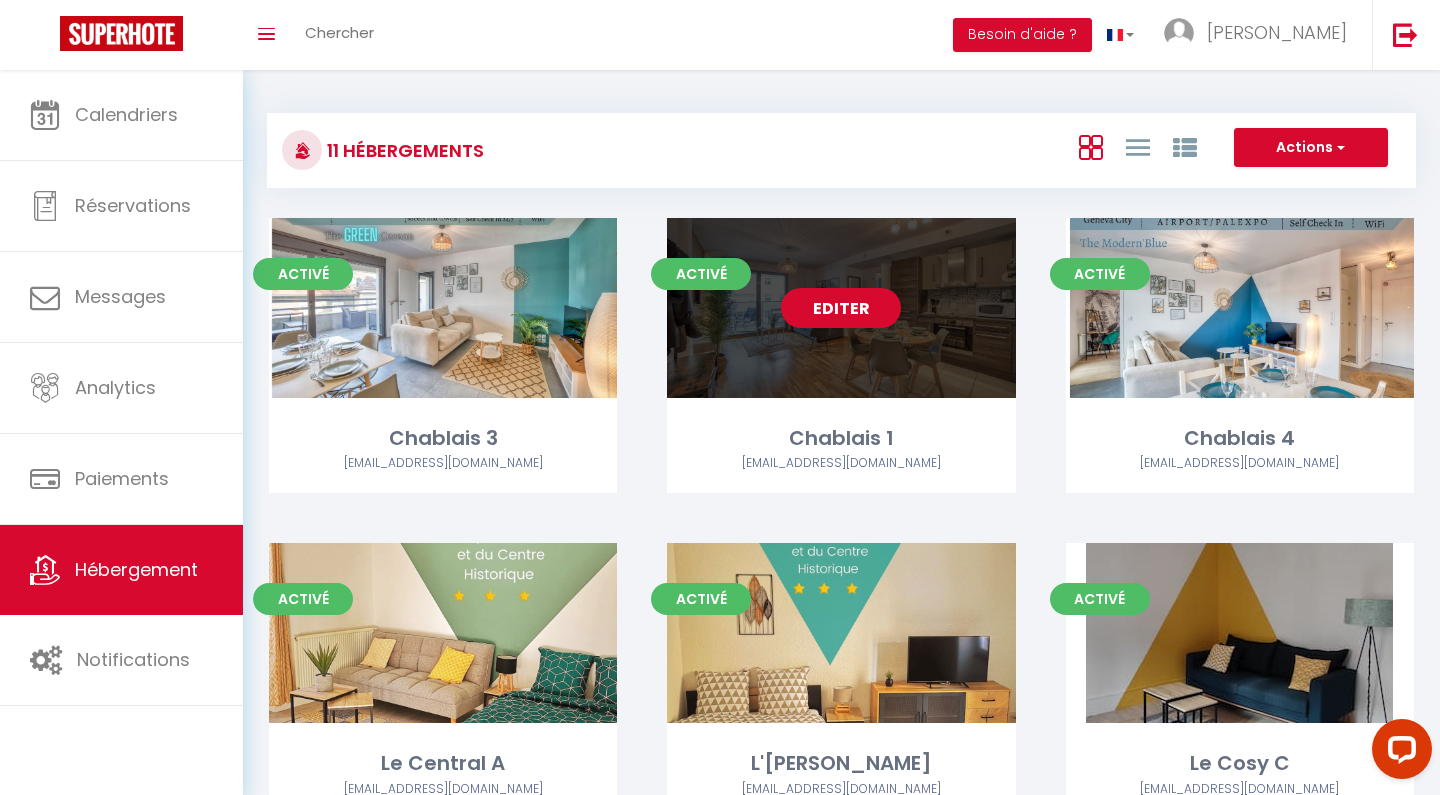 click on "Editer" at bounding box center [841, 308] 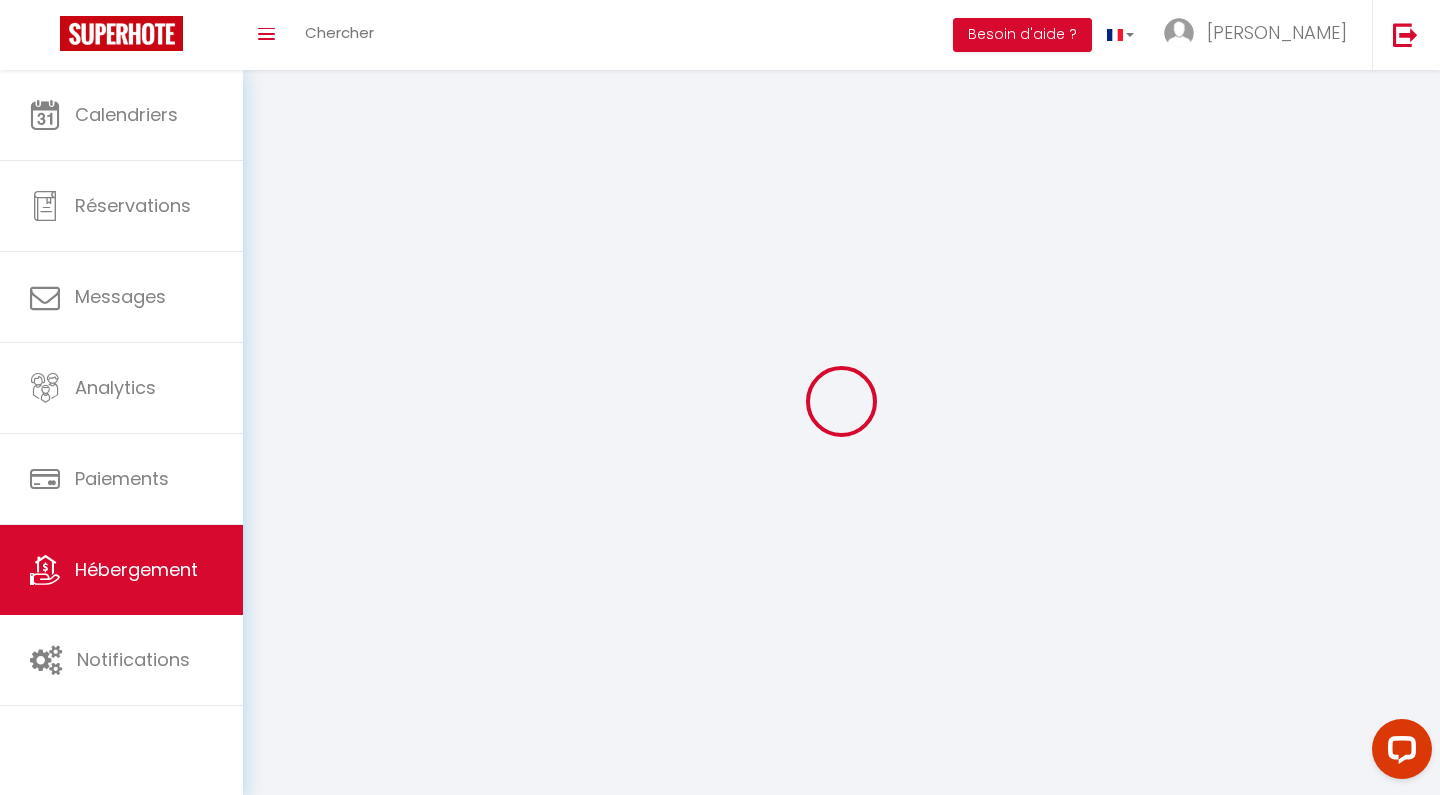 select on "+ 50 %" 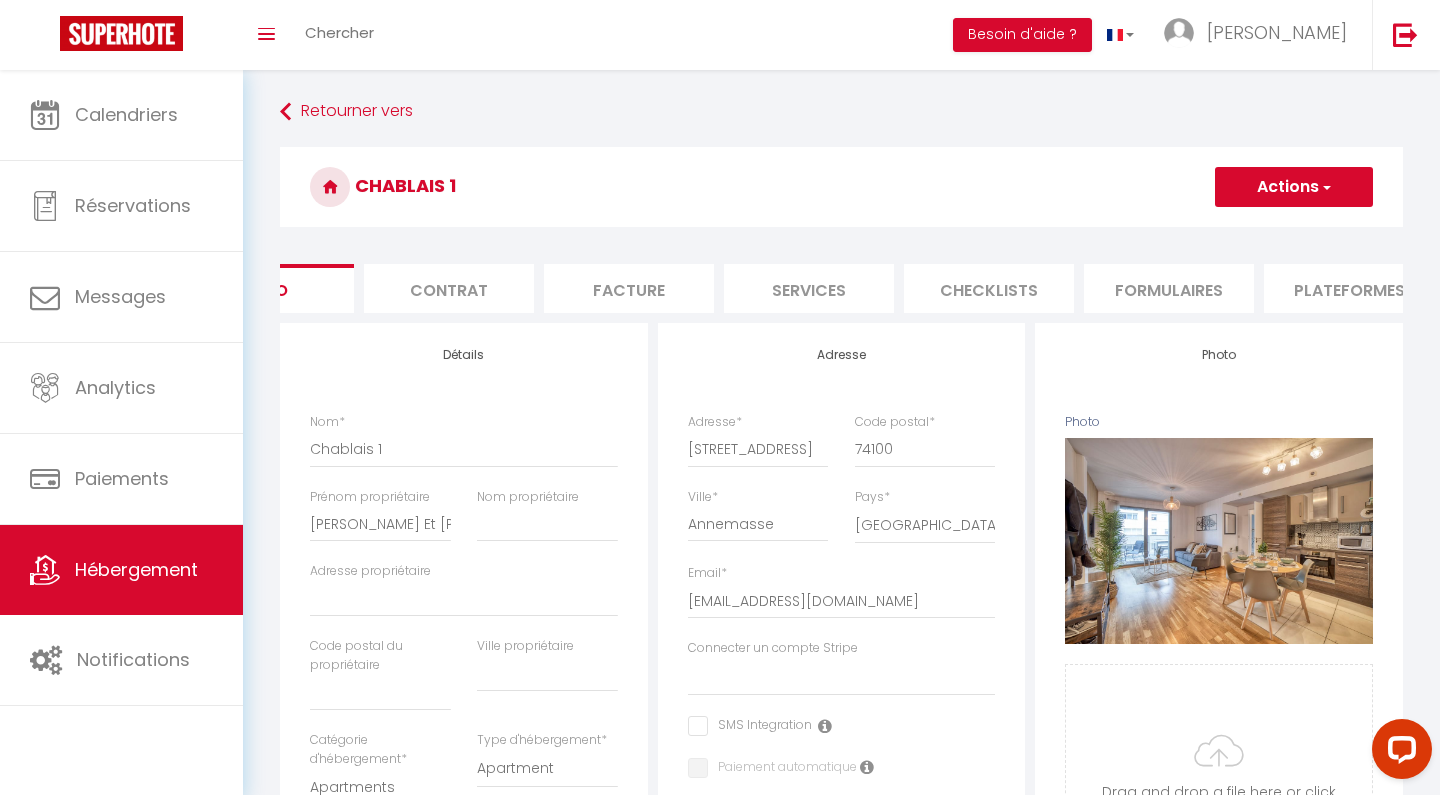 scroll, scrollTop: 0, scrollLeft: 119, axis: horizontal 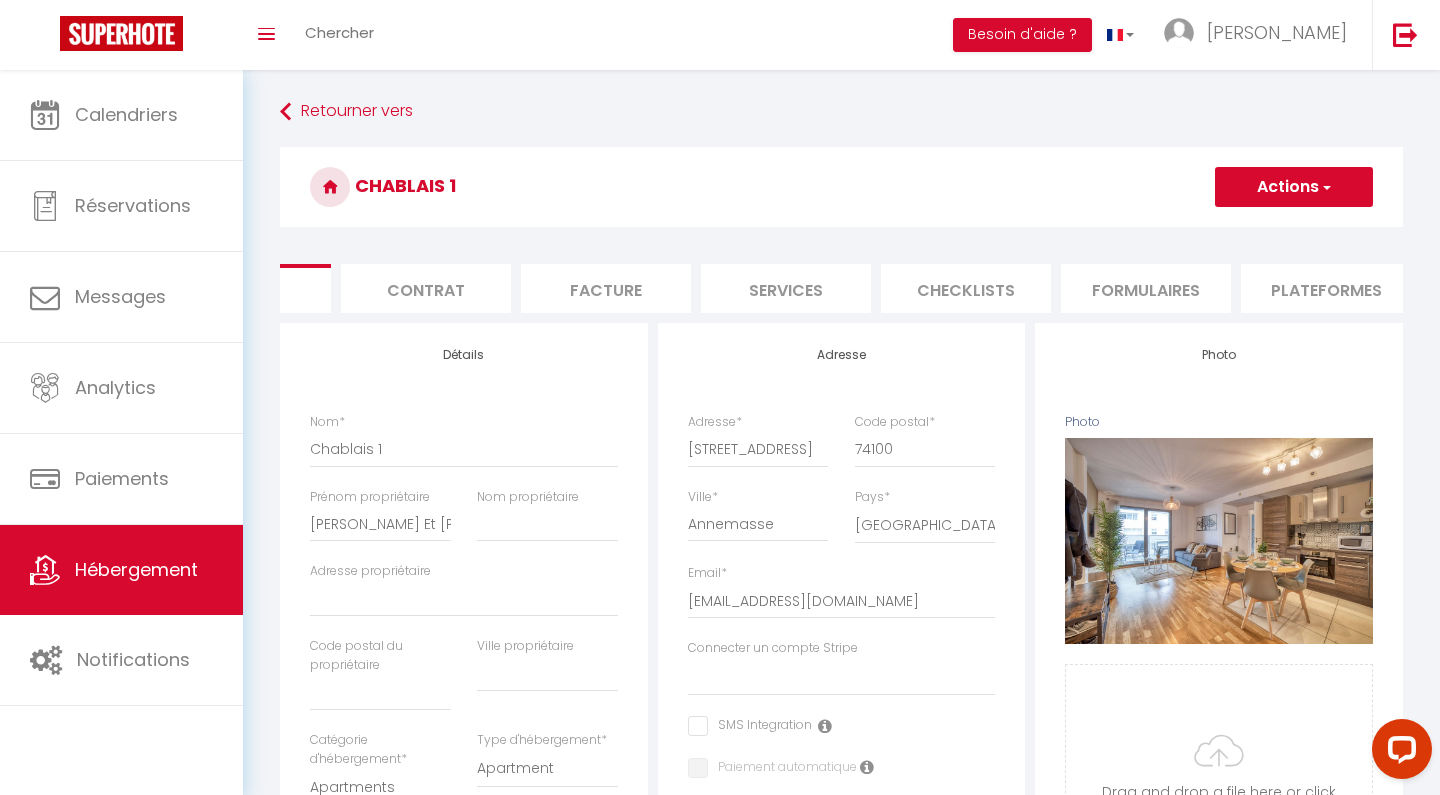 click on "Plateformes" at bounding box center (1326, 288) 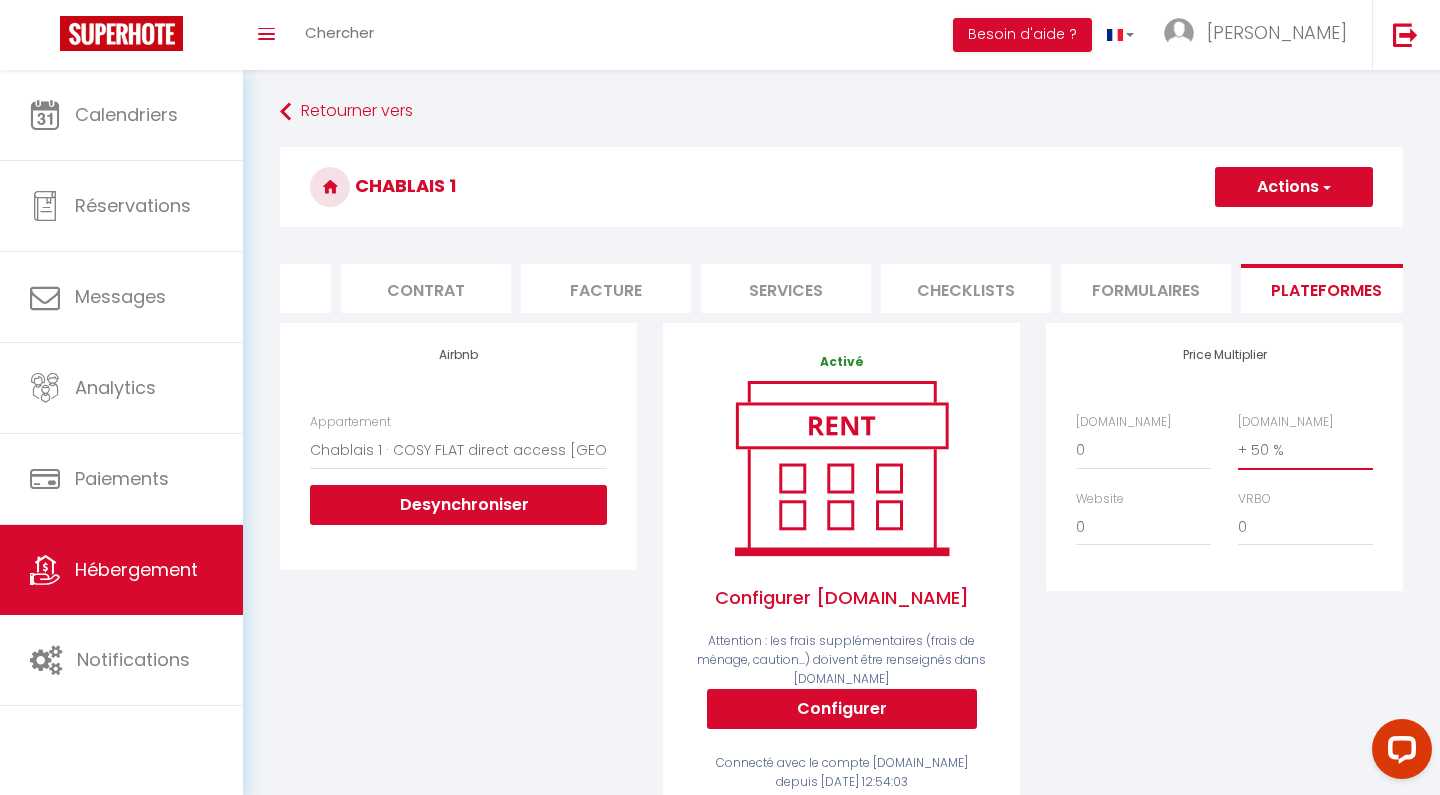select on "+ 70 %" 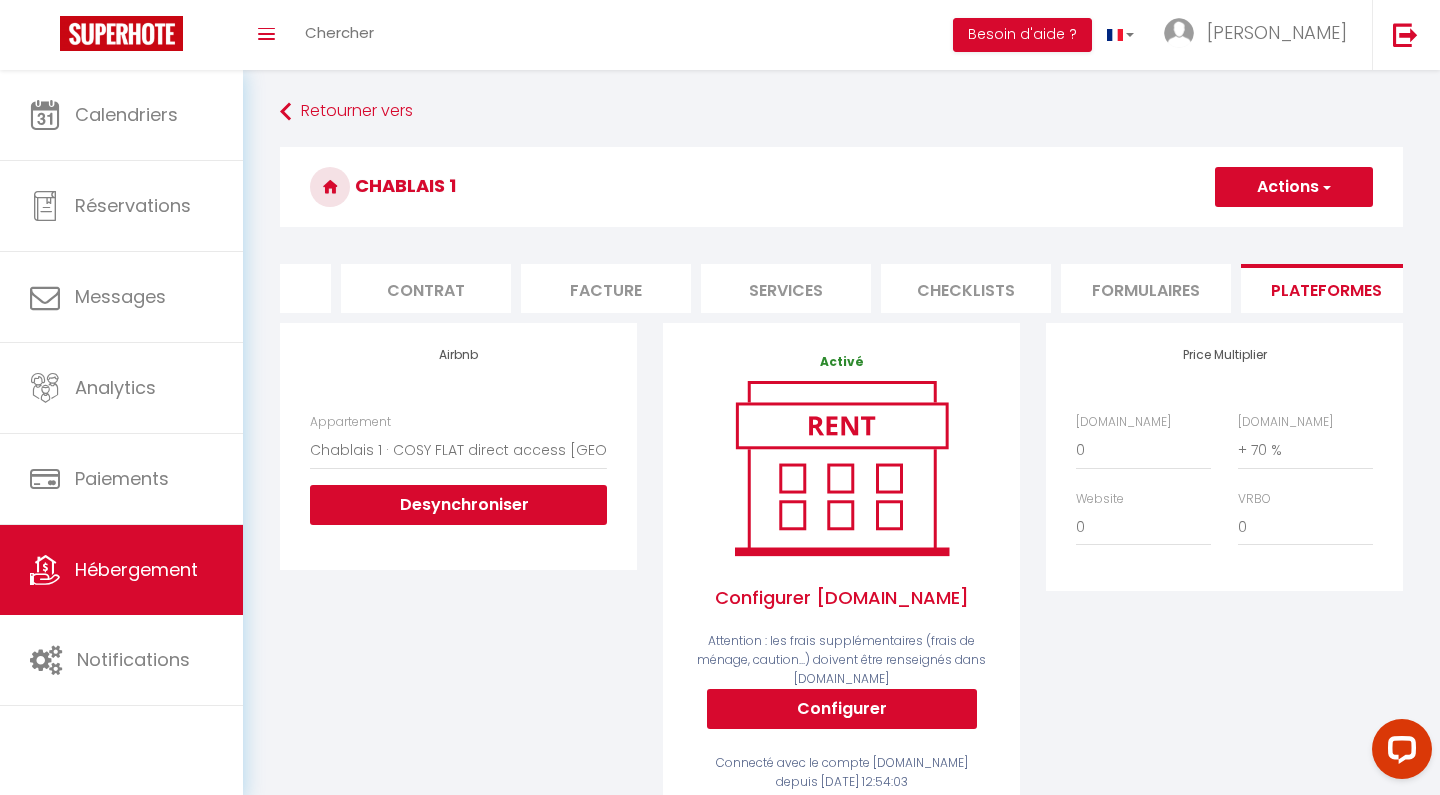 click at bounding box center [1325, 187] 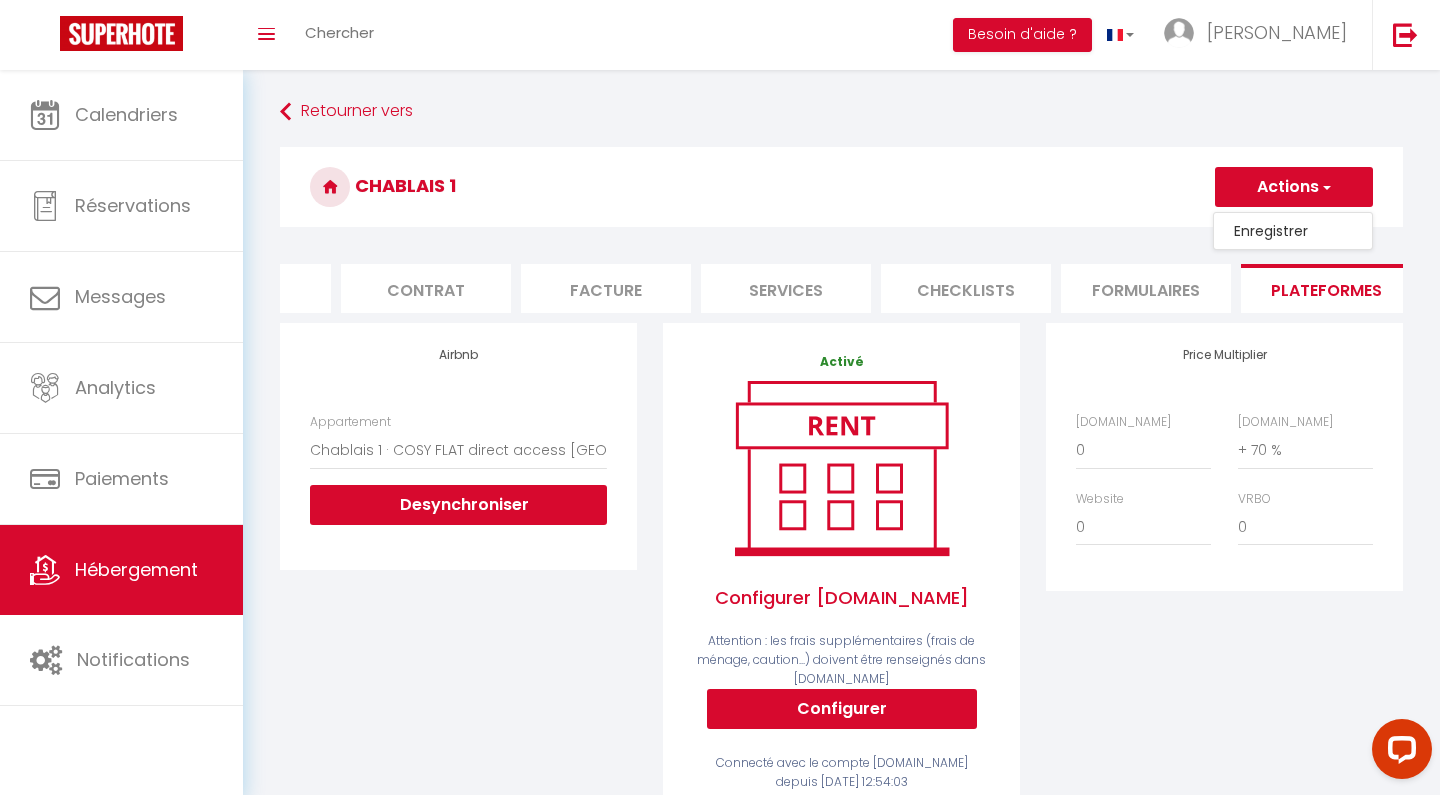 click on "Enregistrer" at bounding box center [1293, 231] 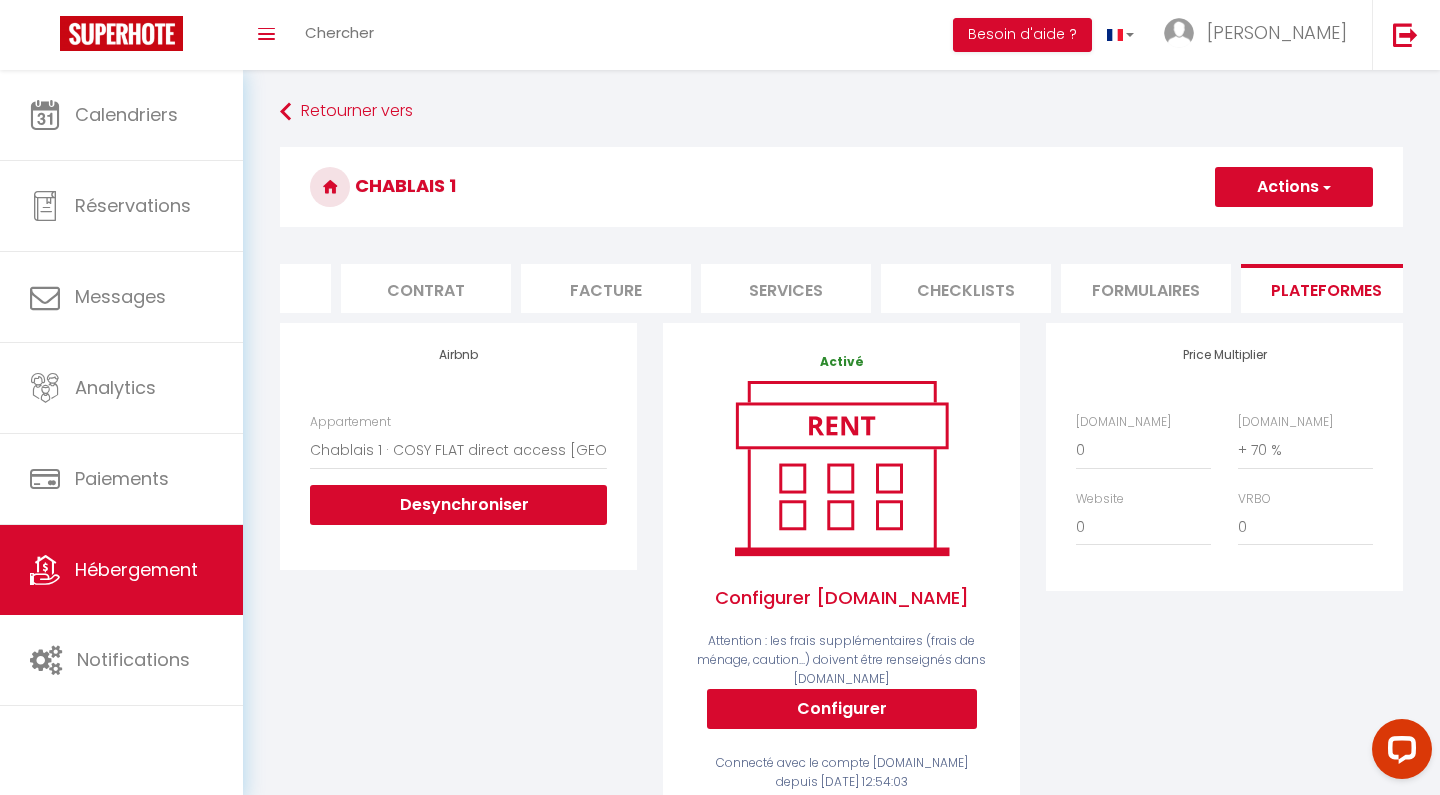 click on "Hébergement" at bounding box center (136, 569) 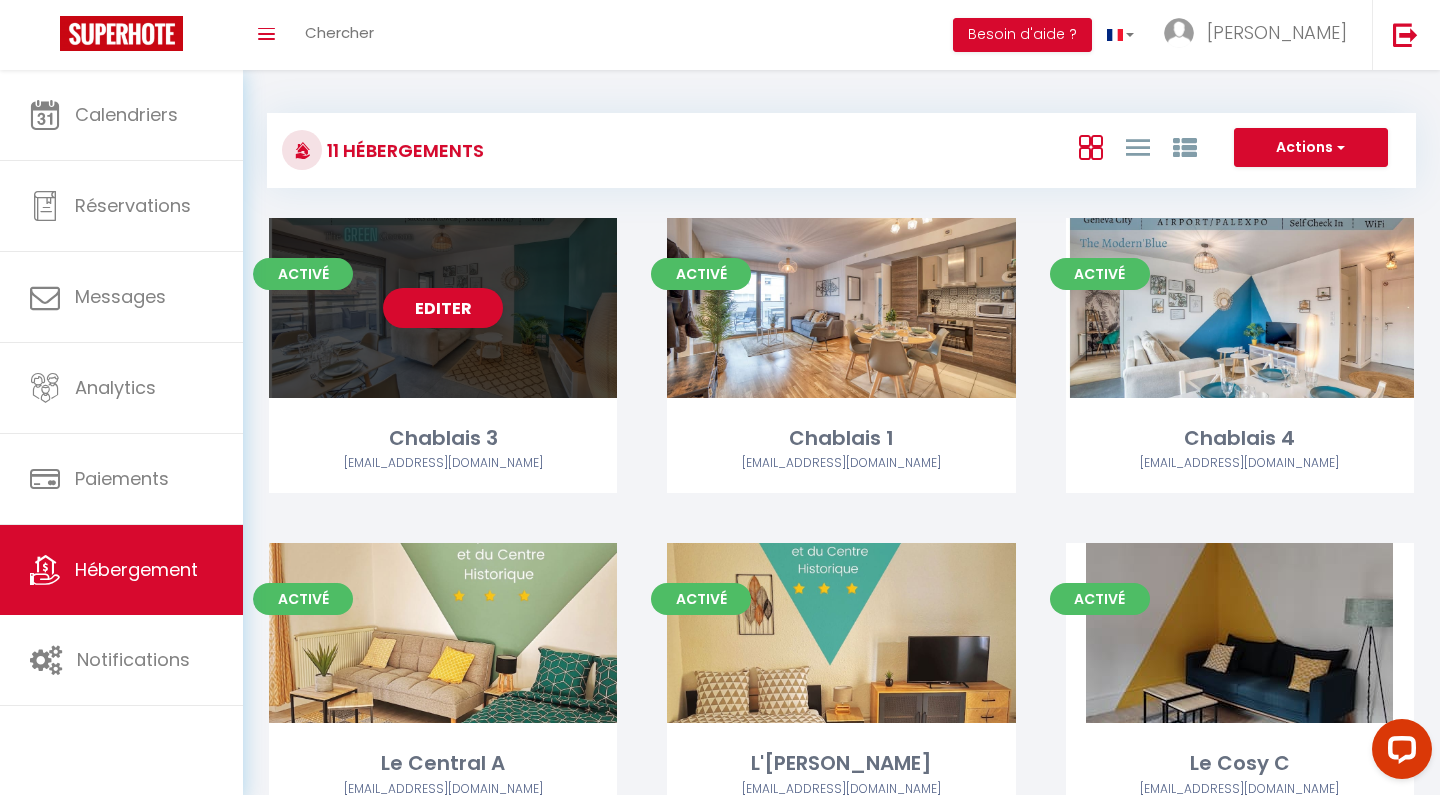click on "Editer" at bounding box center (443, 308) 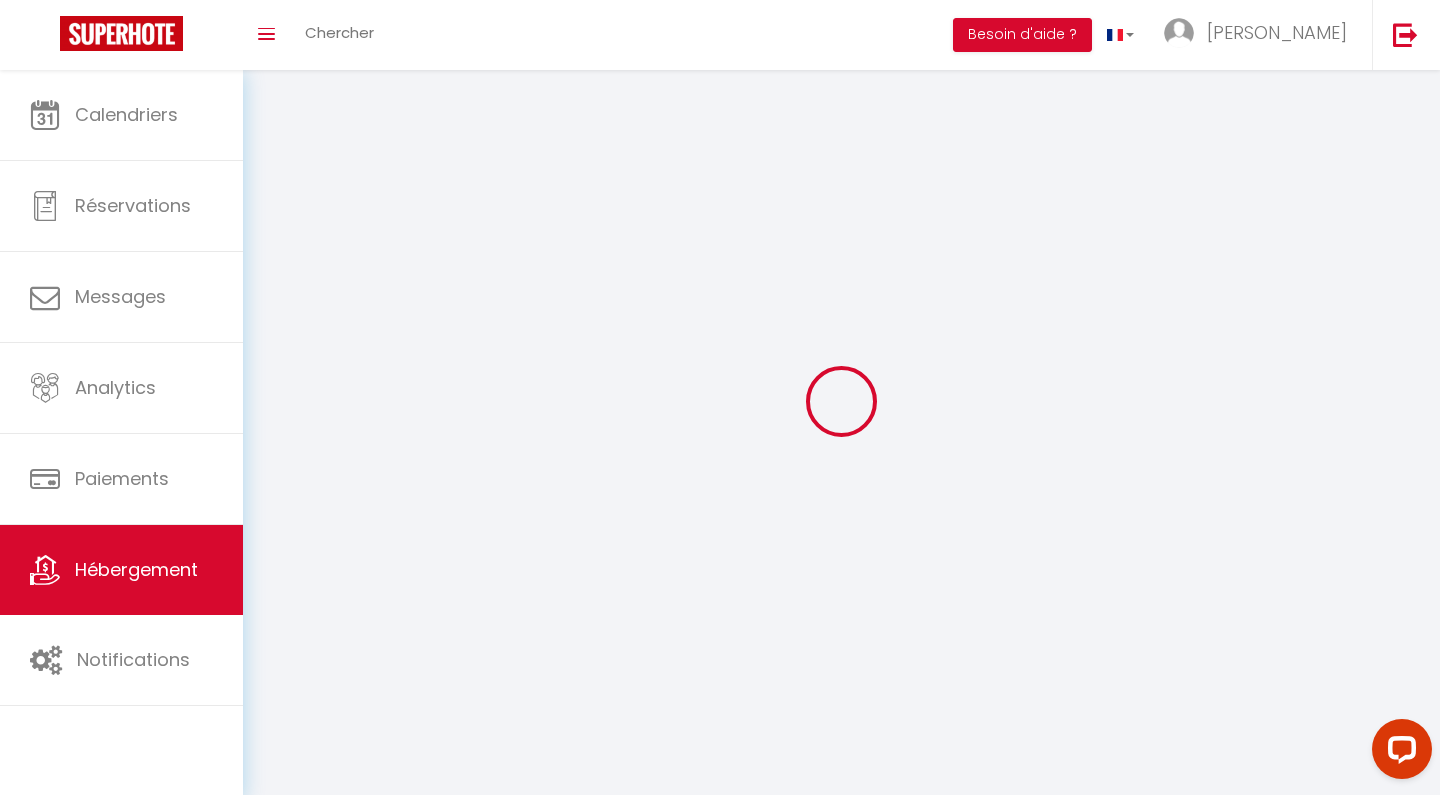 select 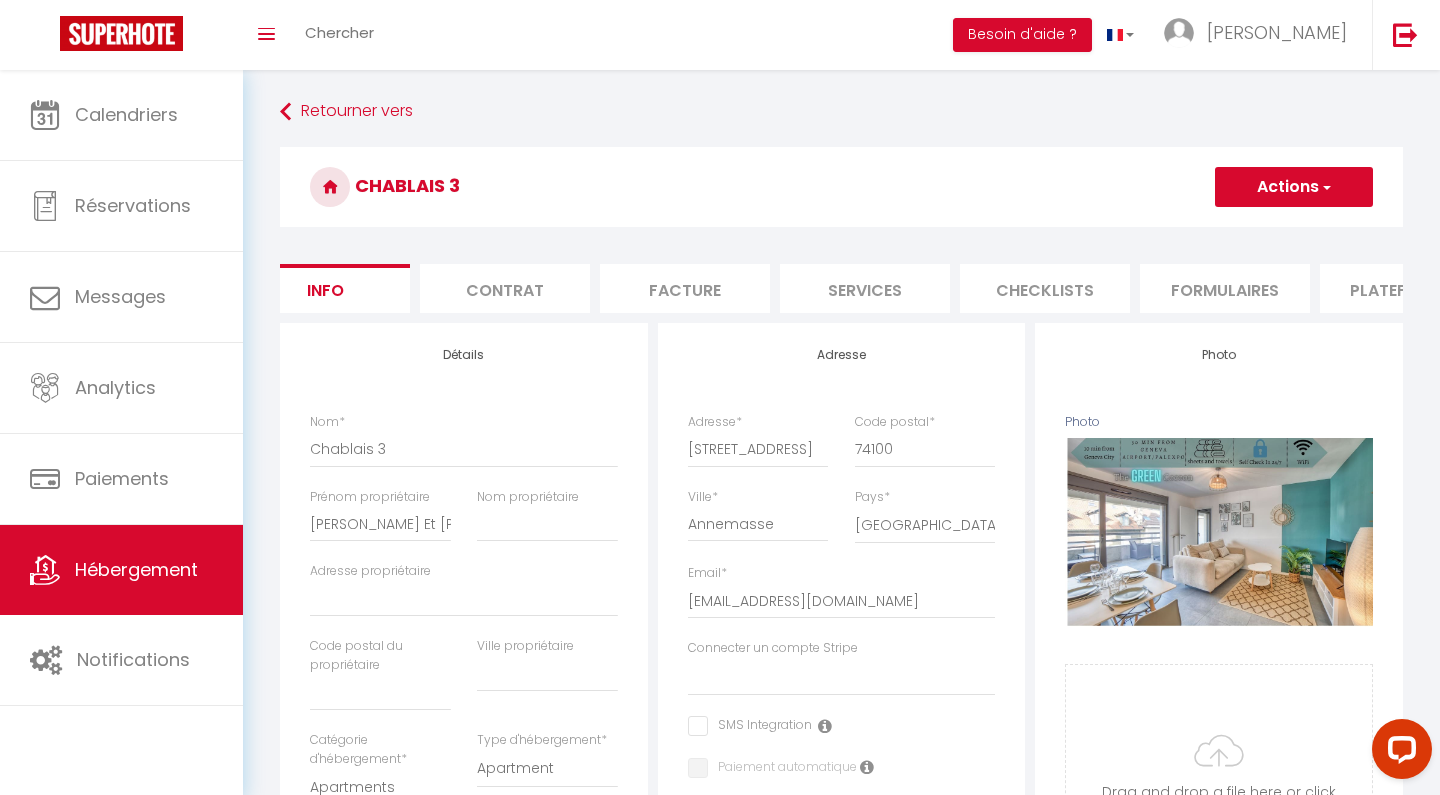 scroll, scrollTop: 0, scrollLeft: 57, axis: horizontal 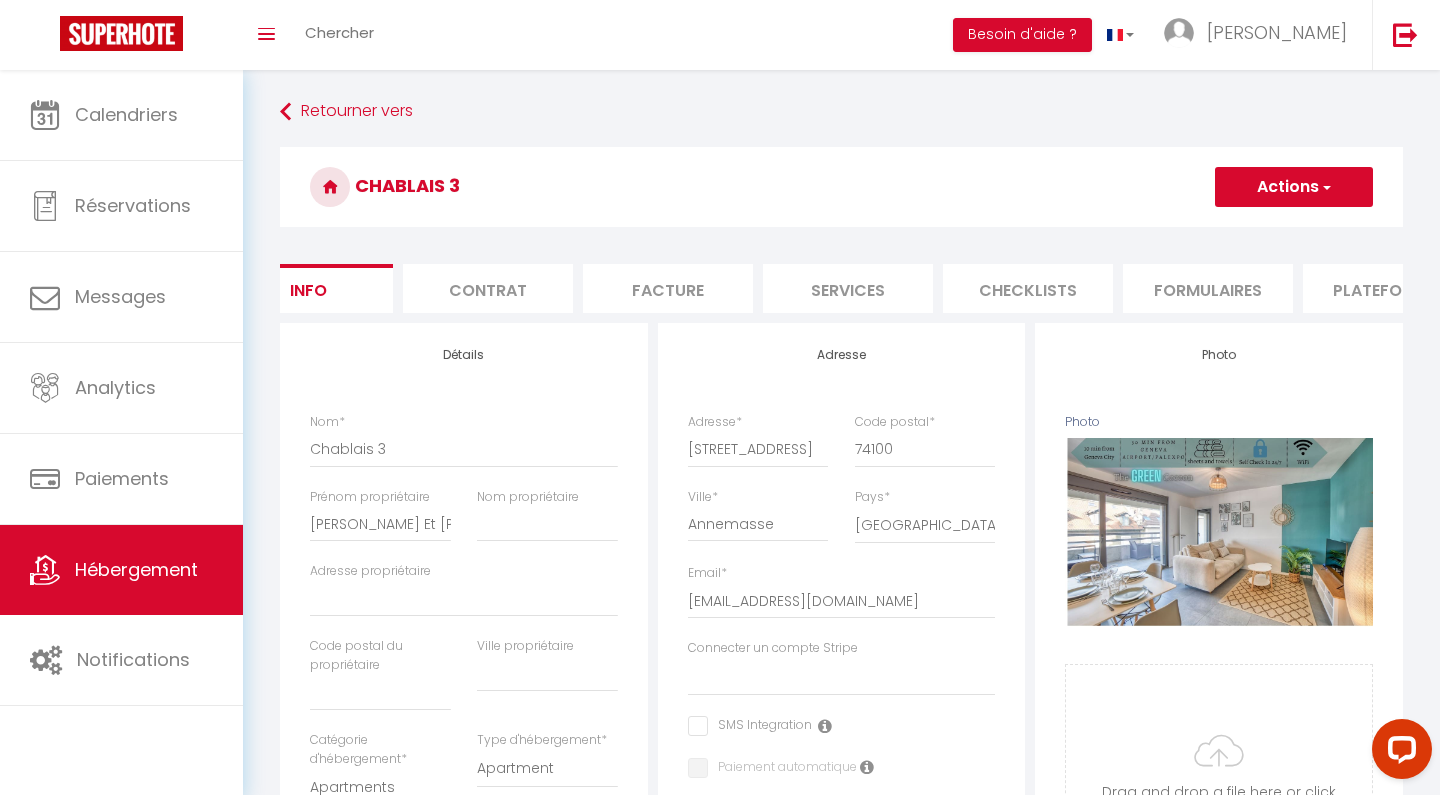 click on "Plateformes" at bounding box center [1388, 288] 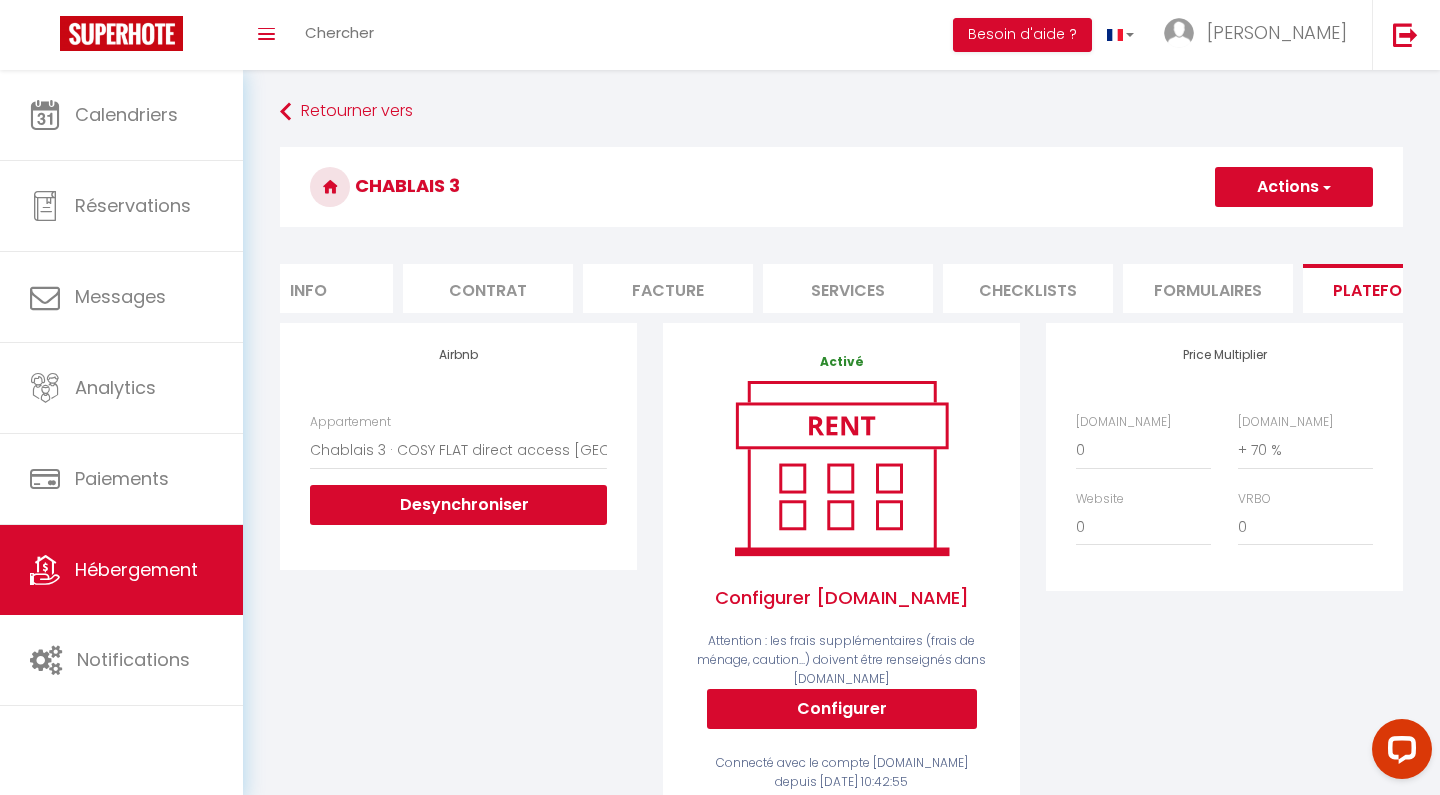 click on "Hébergement" at bounding box center (136, 569) 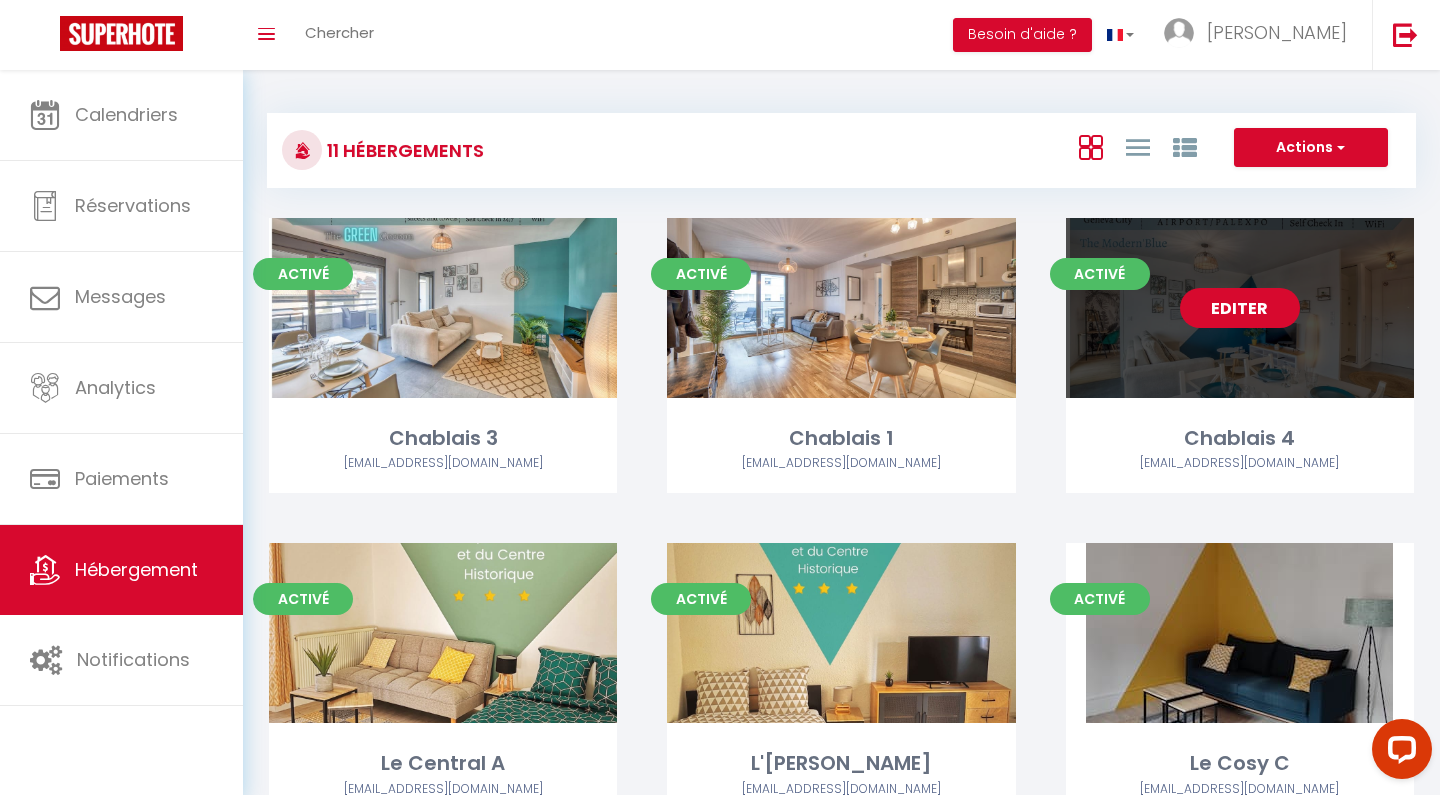 click on "Editer" at bounding box center [1240, 308] 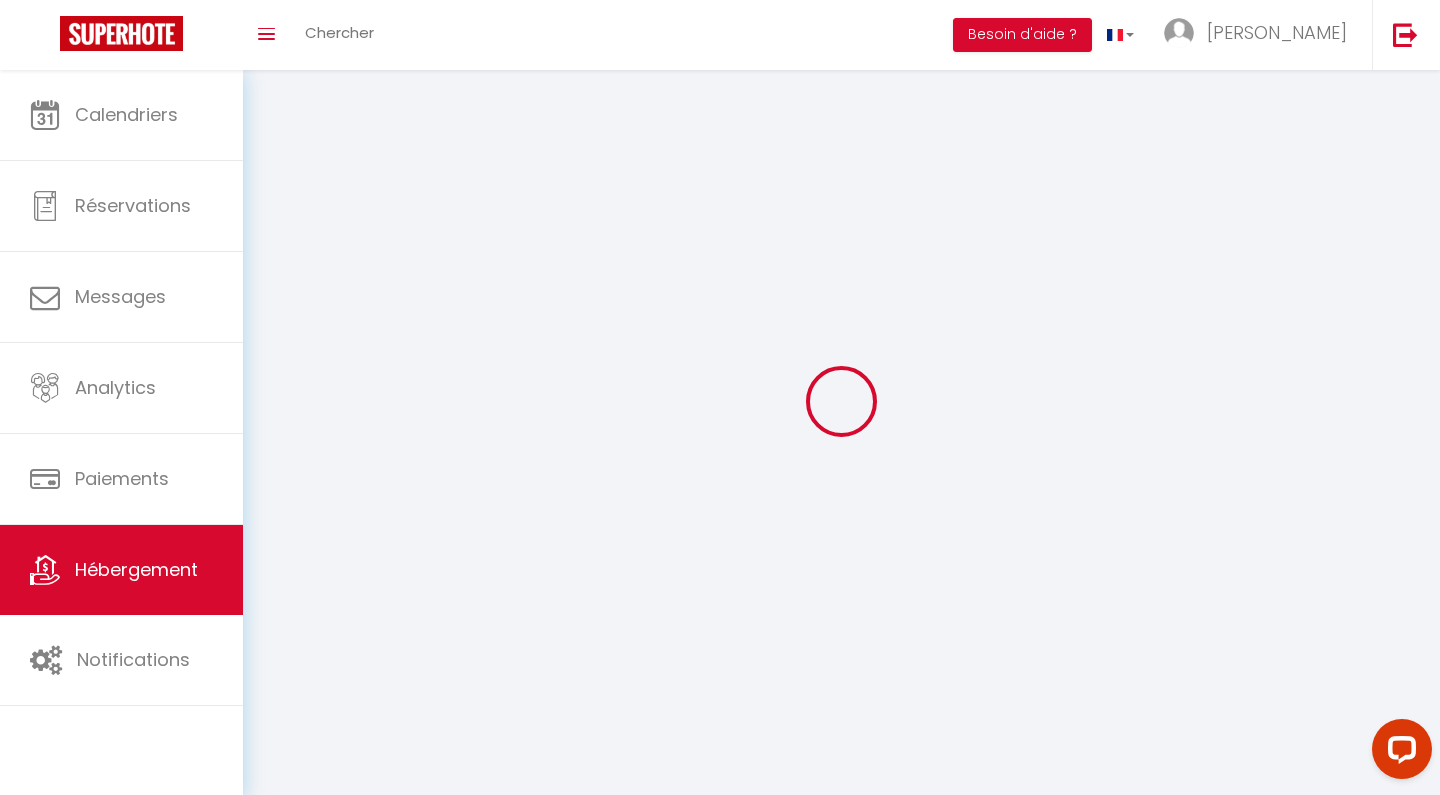 select on "+ 70 %" 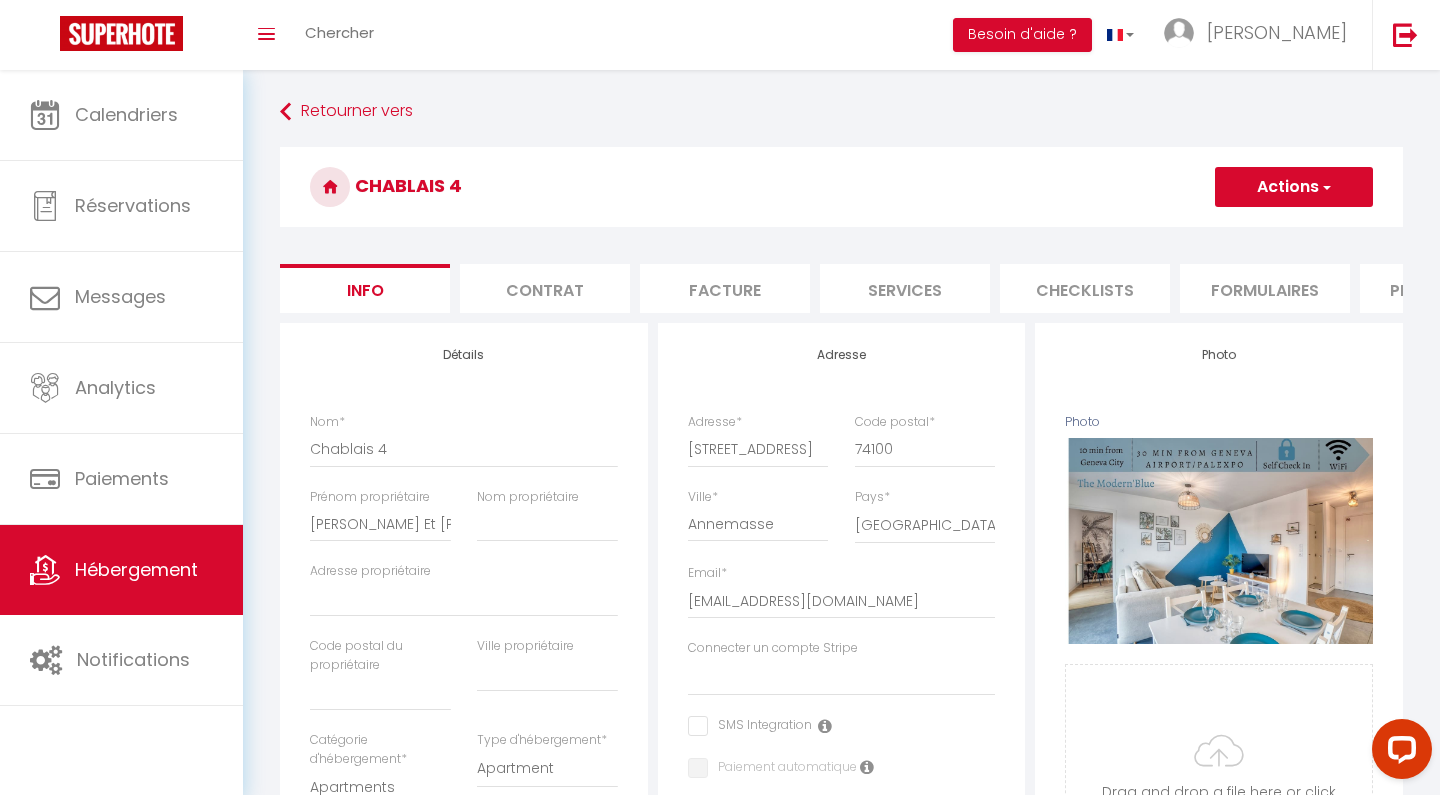 click on "Plateformes" at bounding box center (1445, 288) 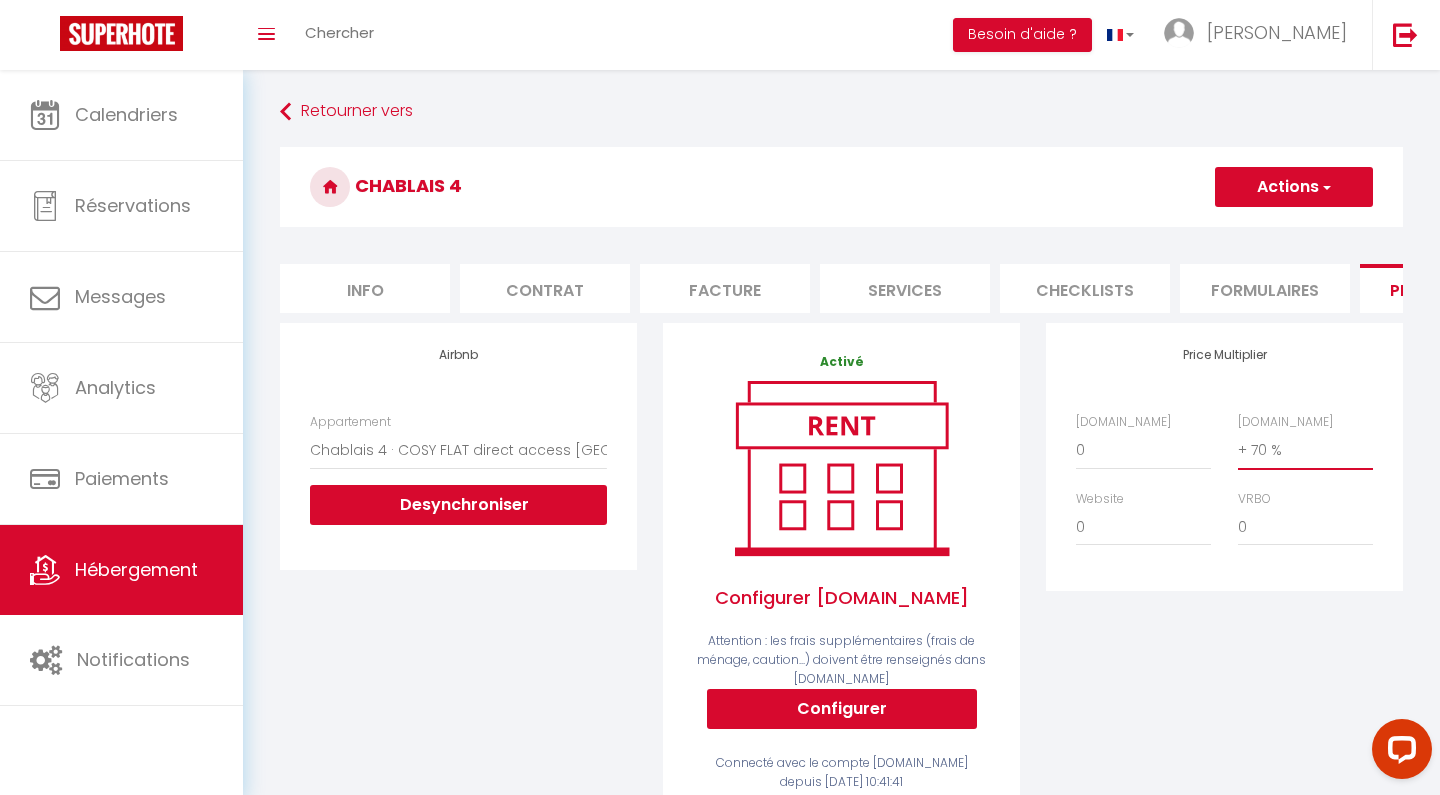 select on "+ 75 %" 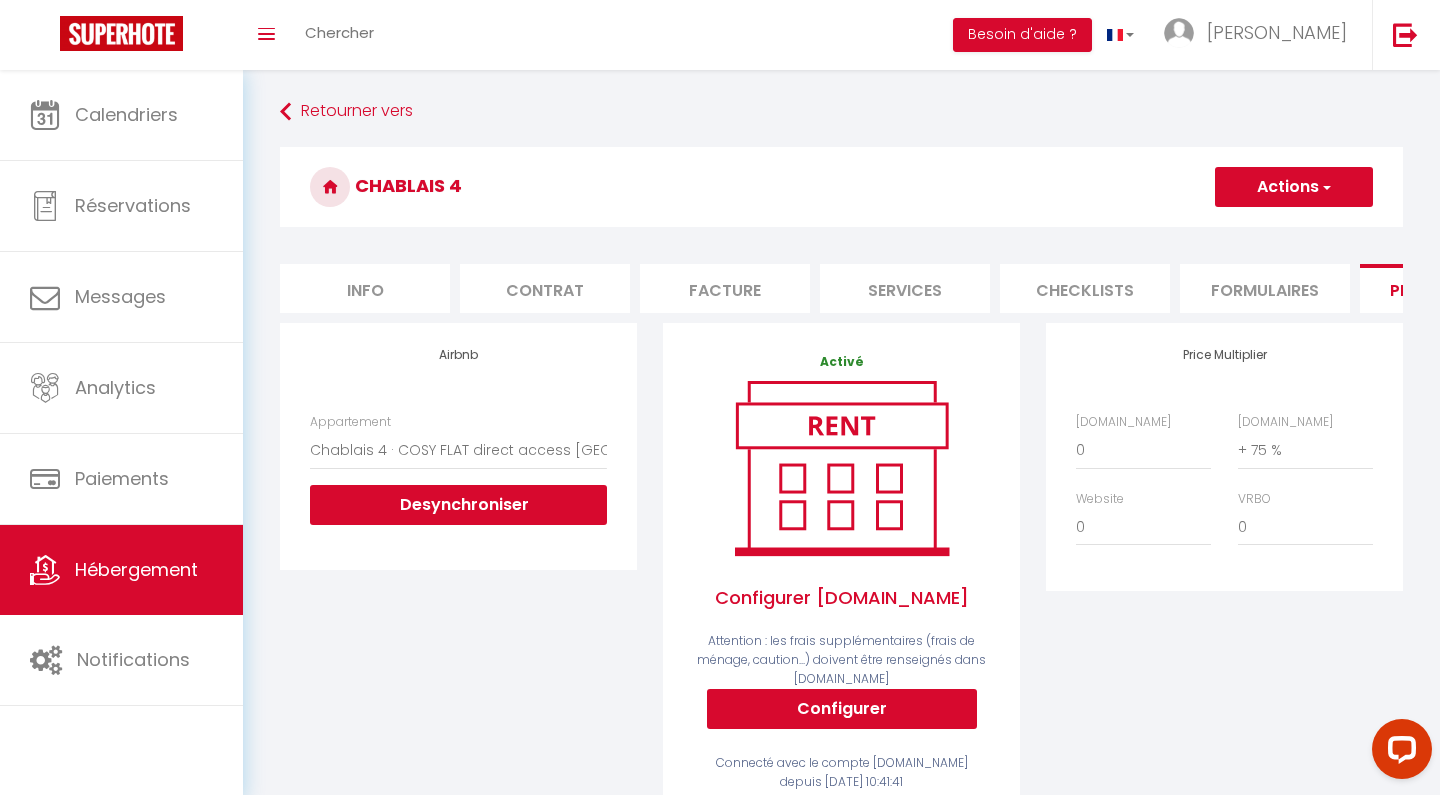 click at bounding box center (1325, 187) 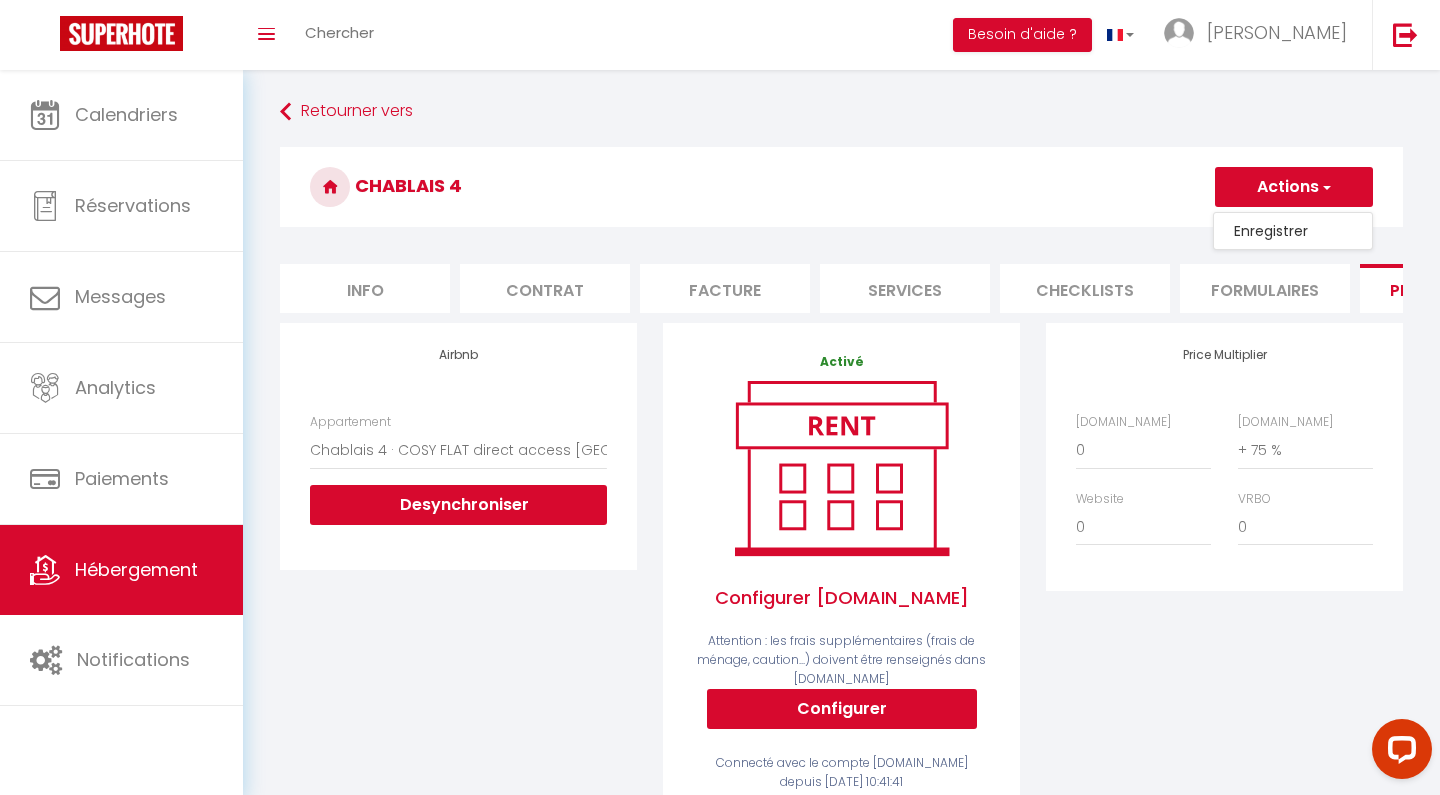 click on "Enregistrer" at bounding box center [1293, 231] 